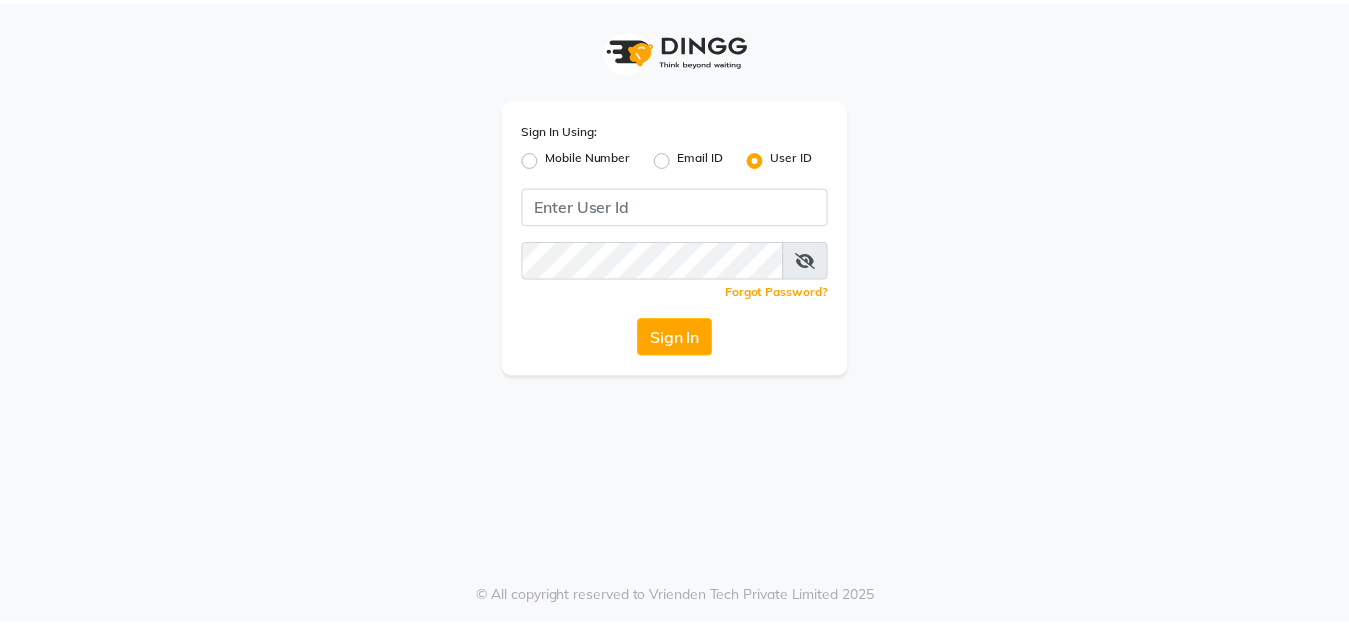 scroll, scrollTop: 0, scrollLeft: 0, axis: both 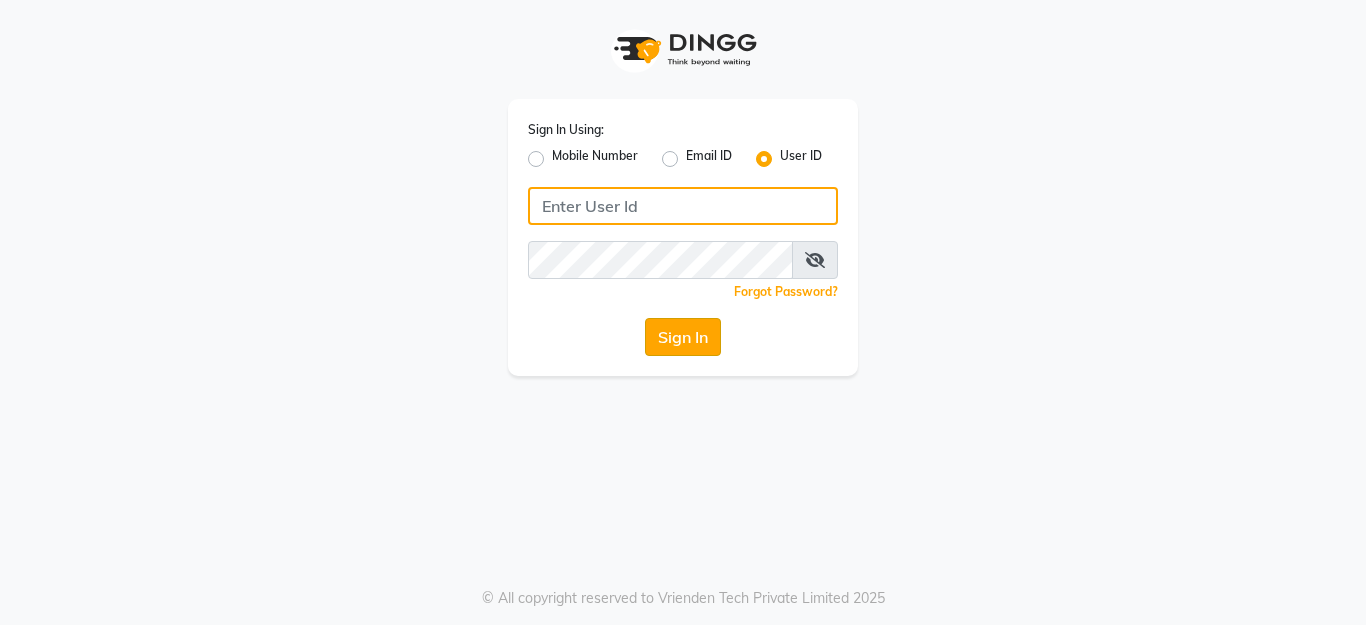 type on "ssalon" 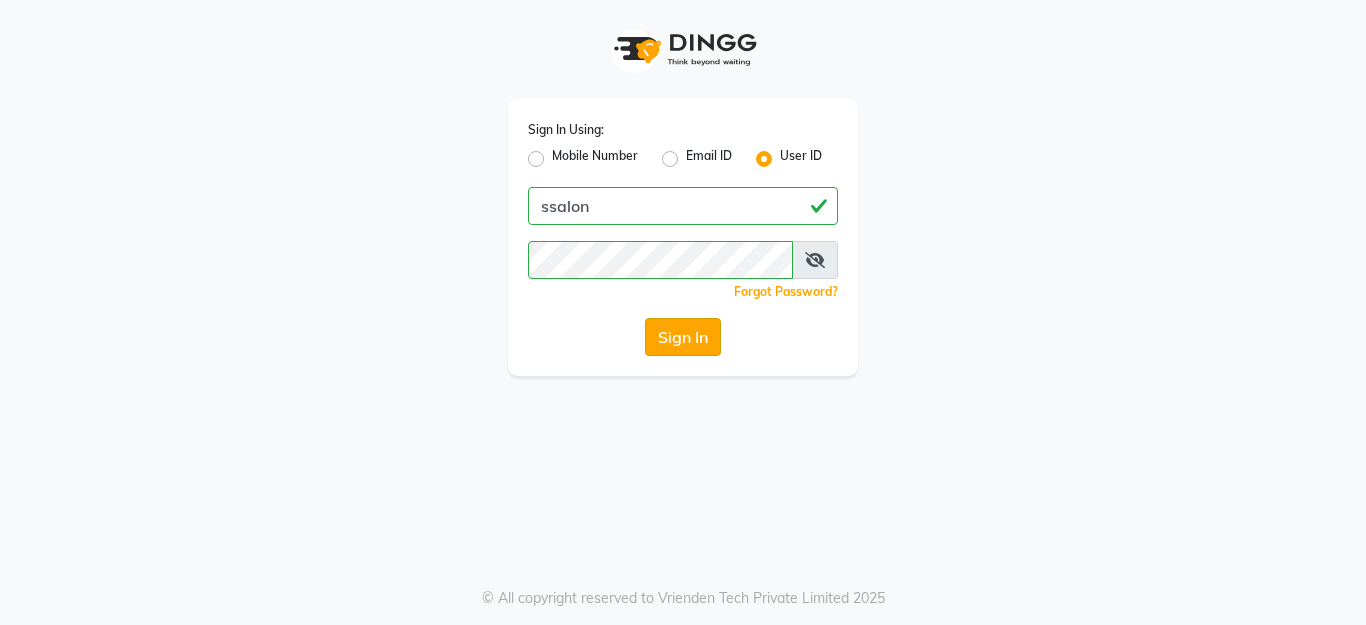 click on "Sign In" 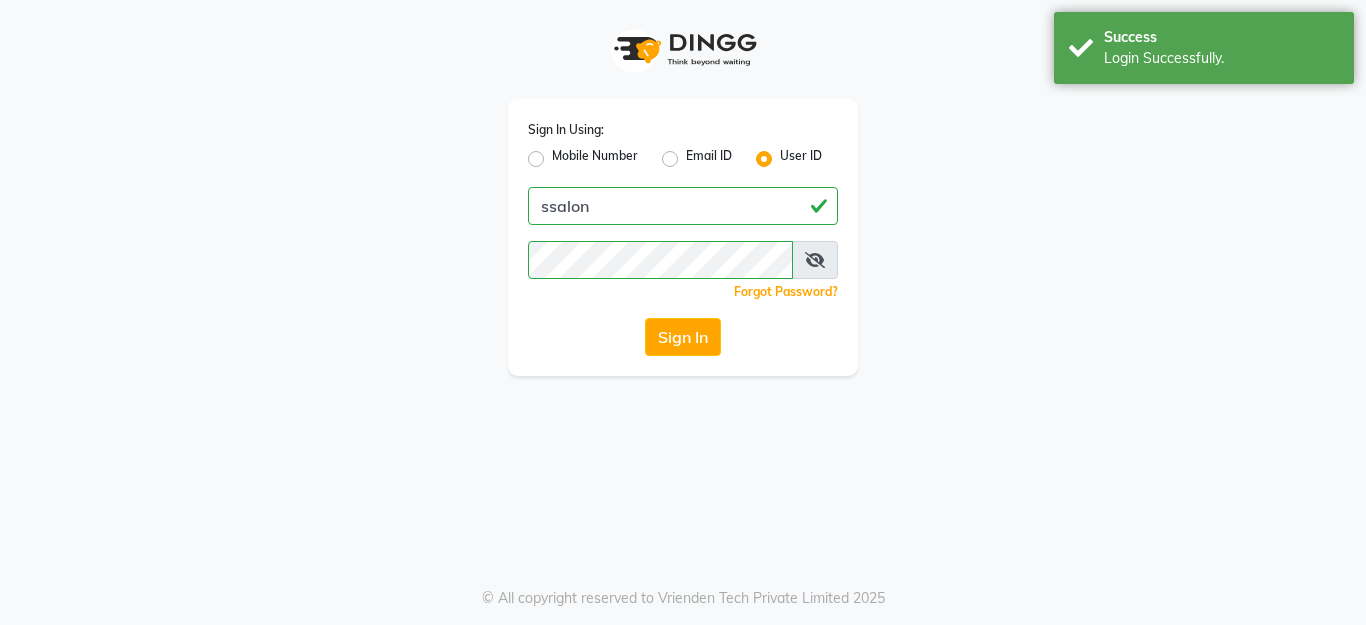select on "service" 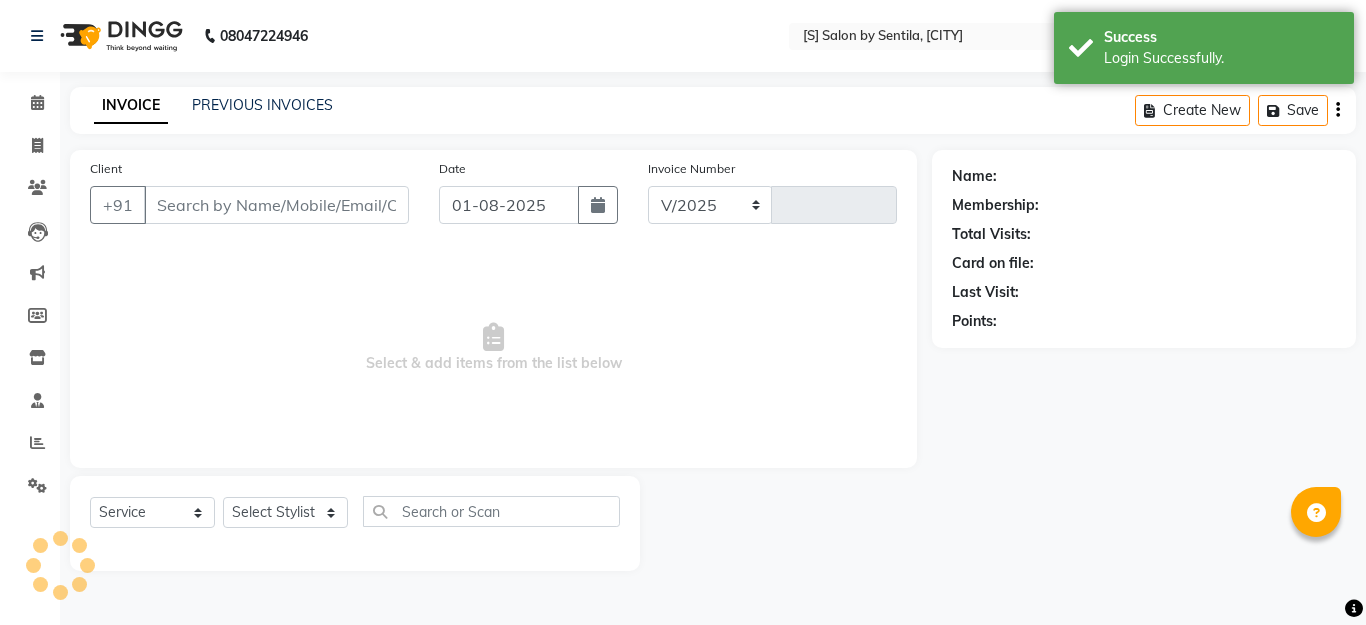 select on "45" 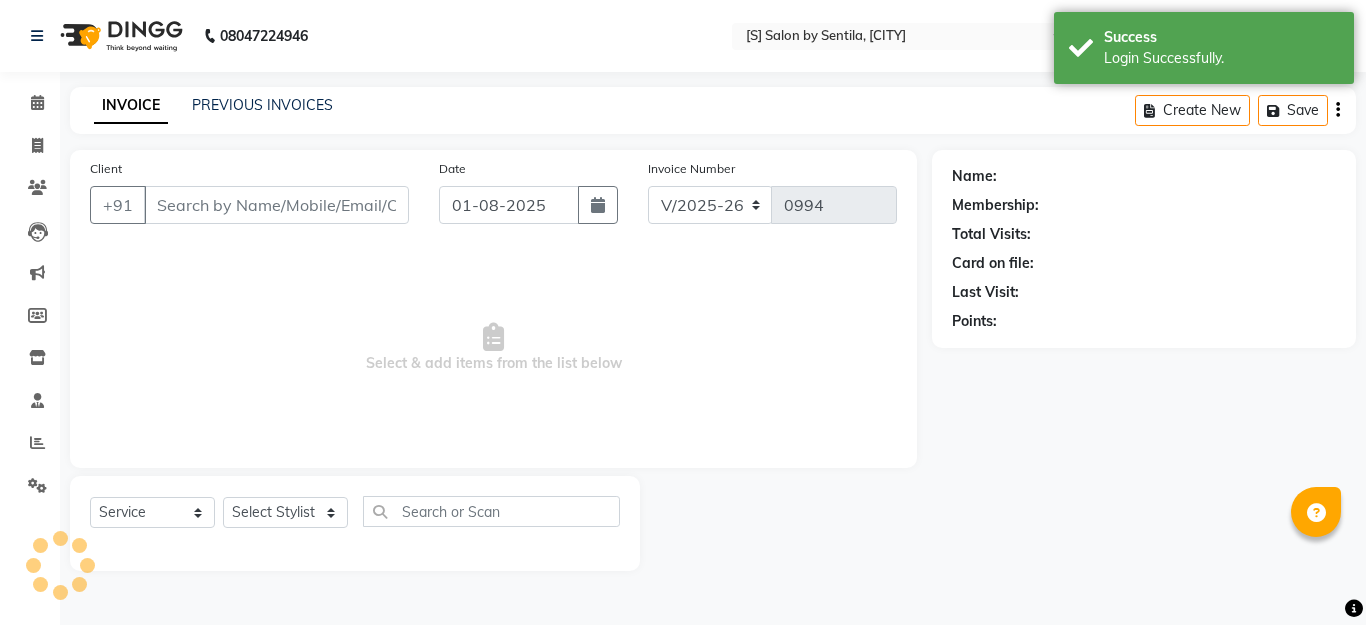 select on "en" 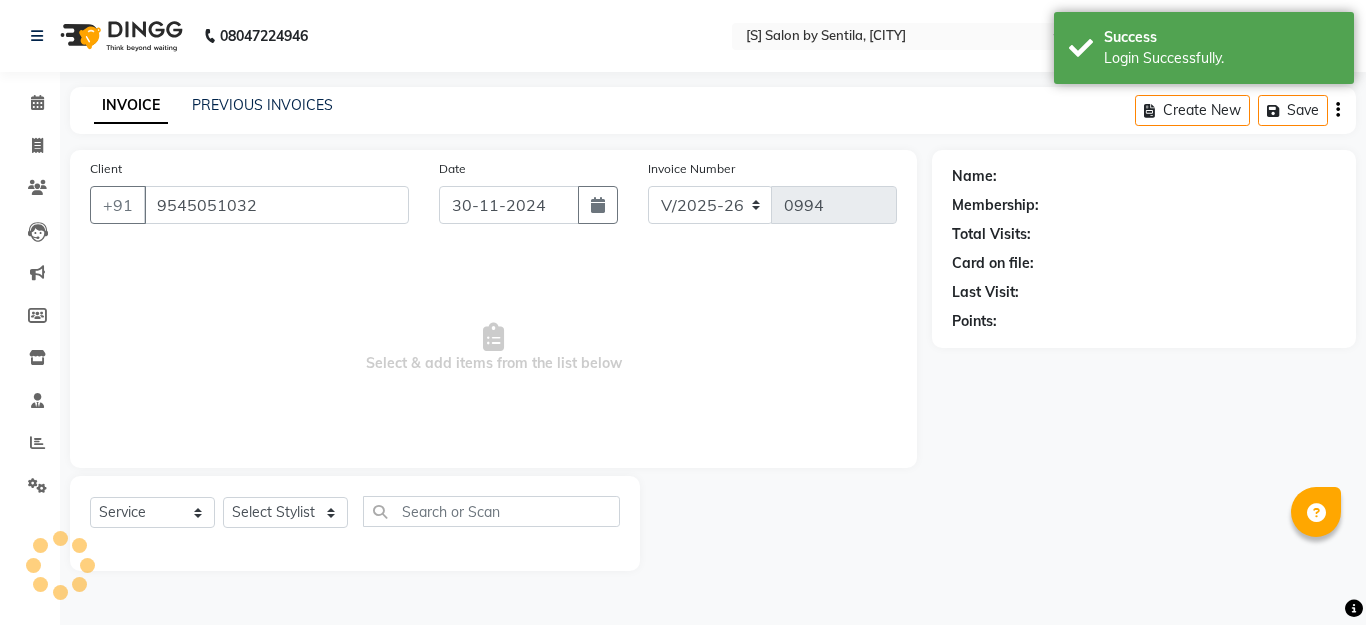 select on "43272" 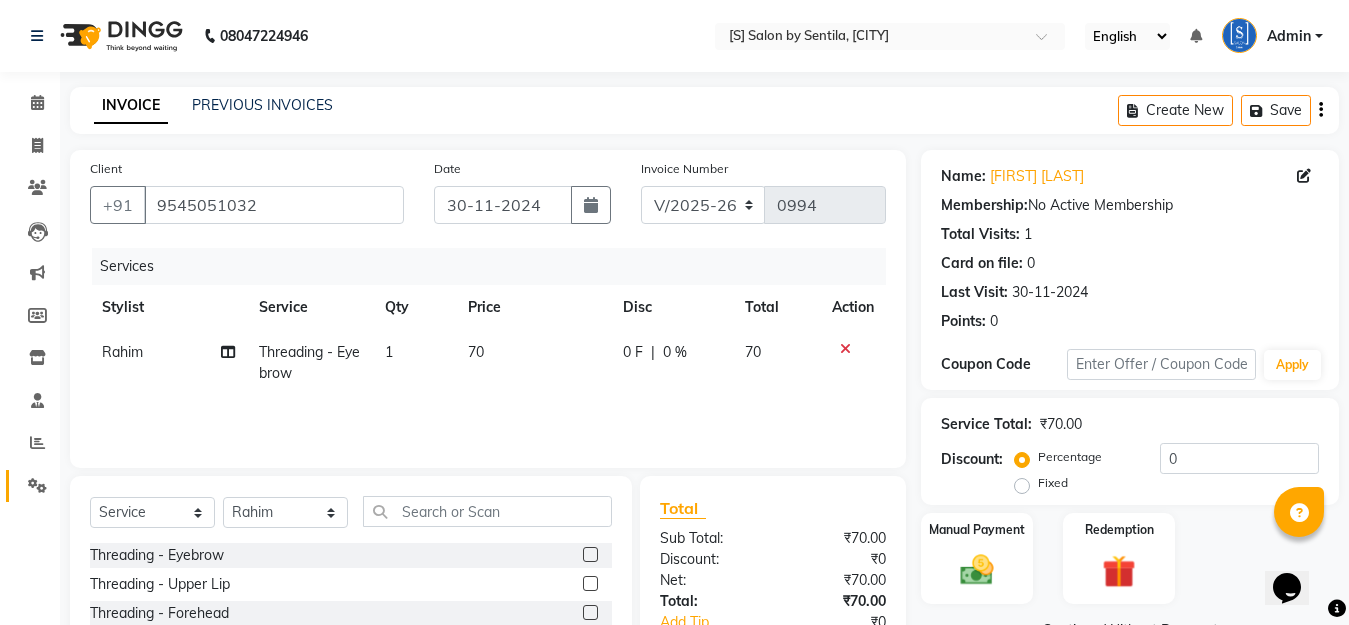 scroll, scrollTop: 0, scrollLeft: 0, axis: both 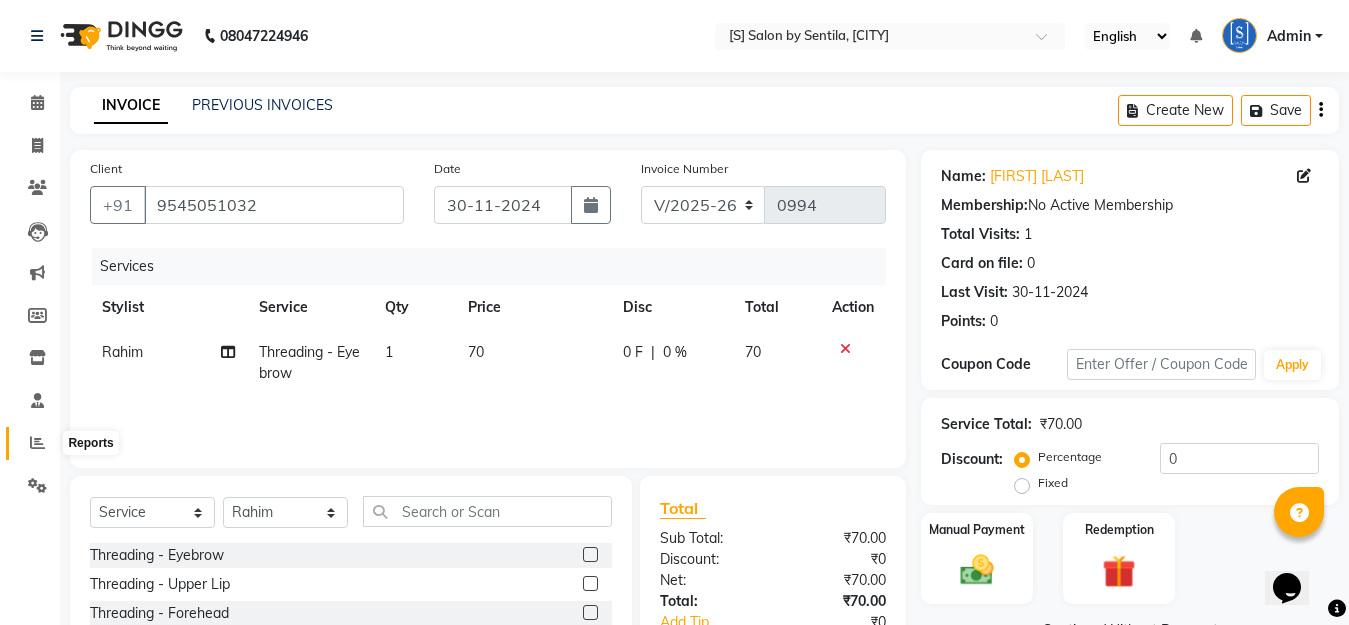 click 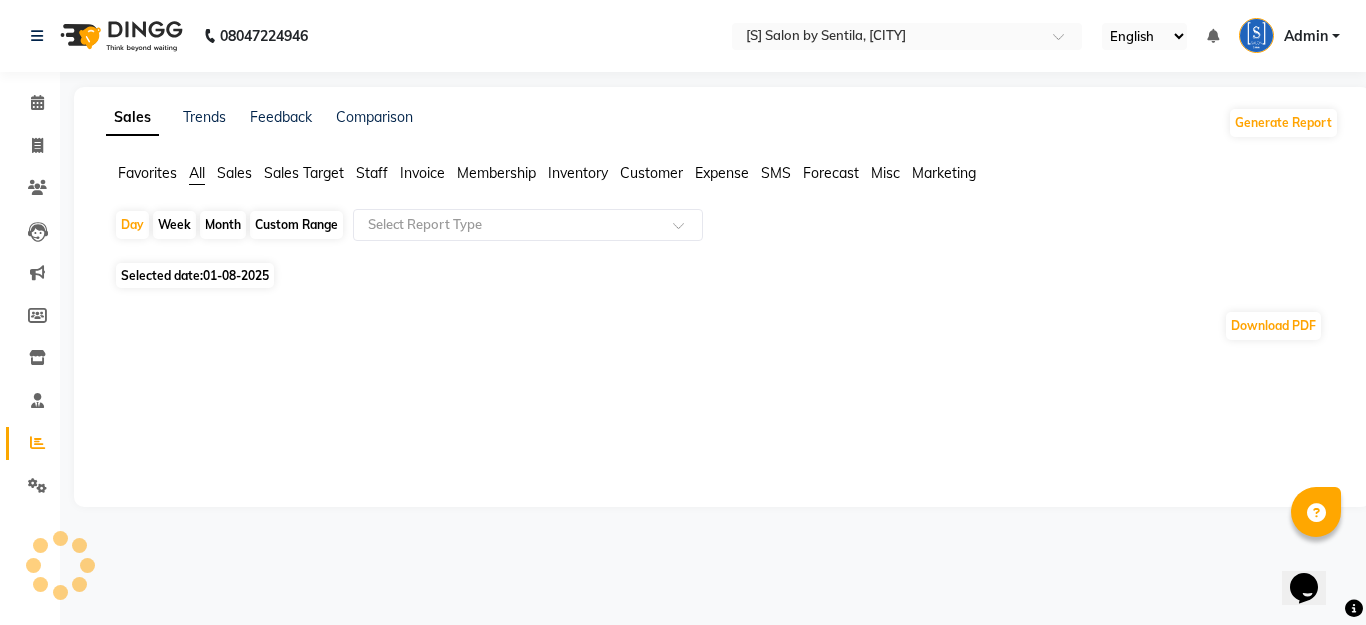 click on "Month" 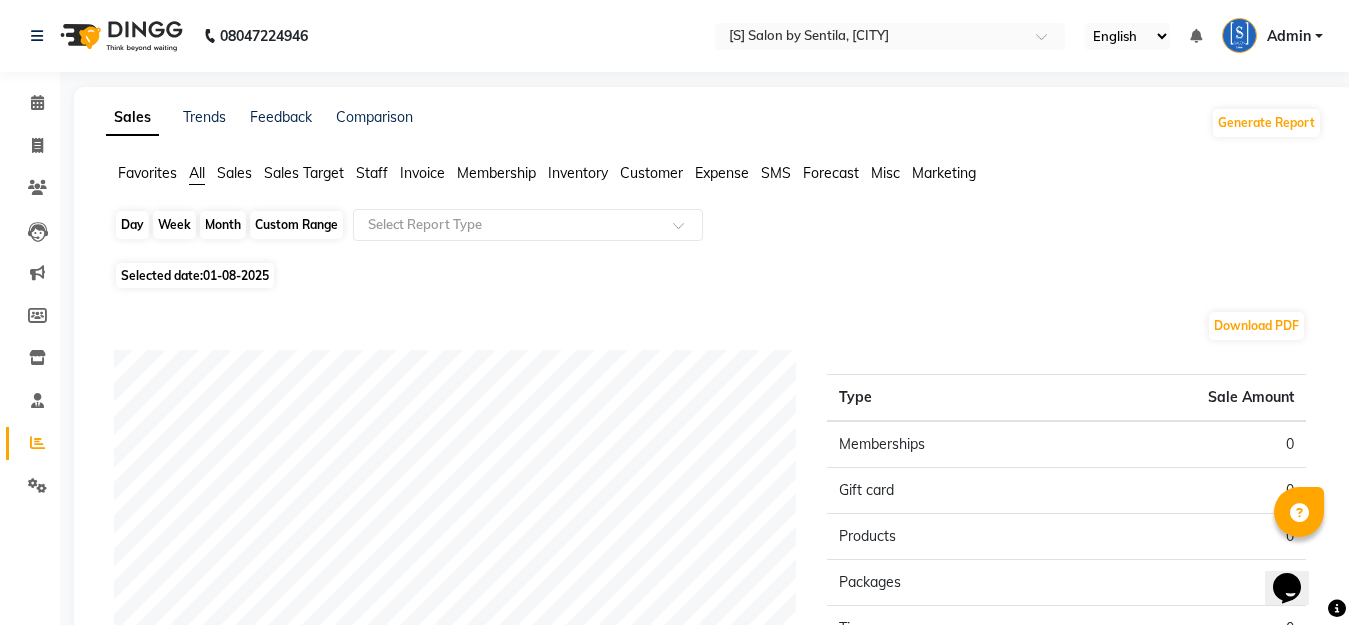 click on "Month" 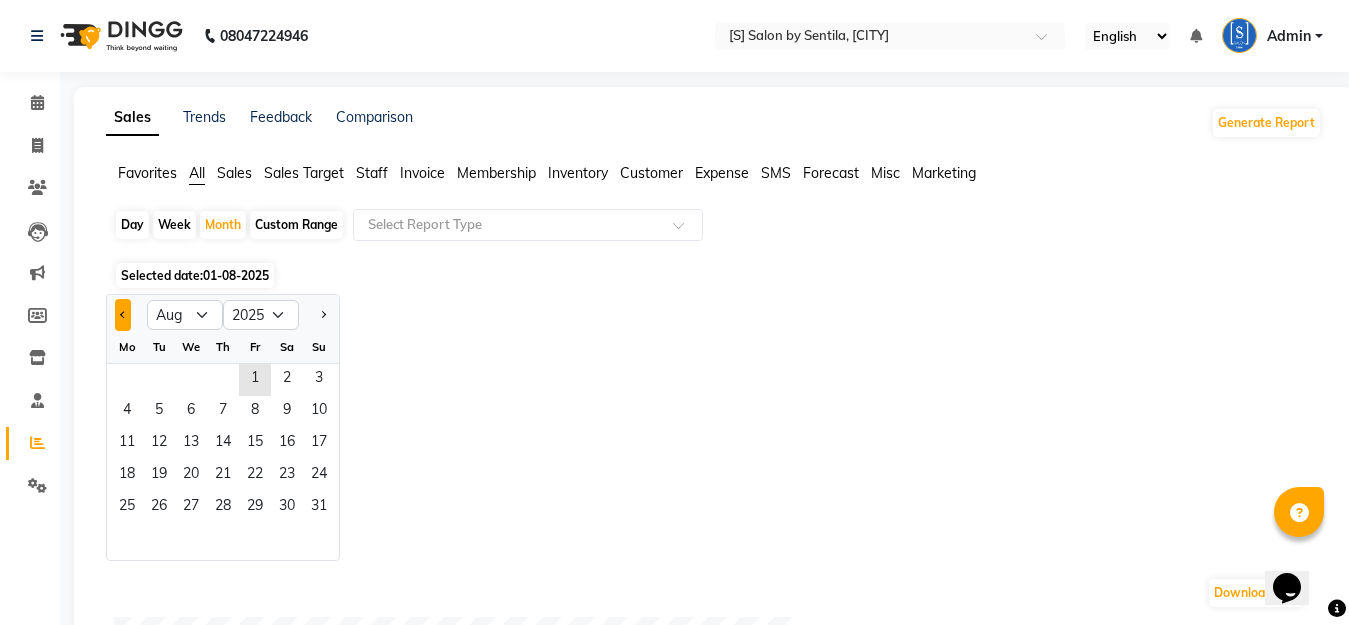 click 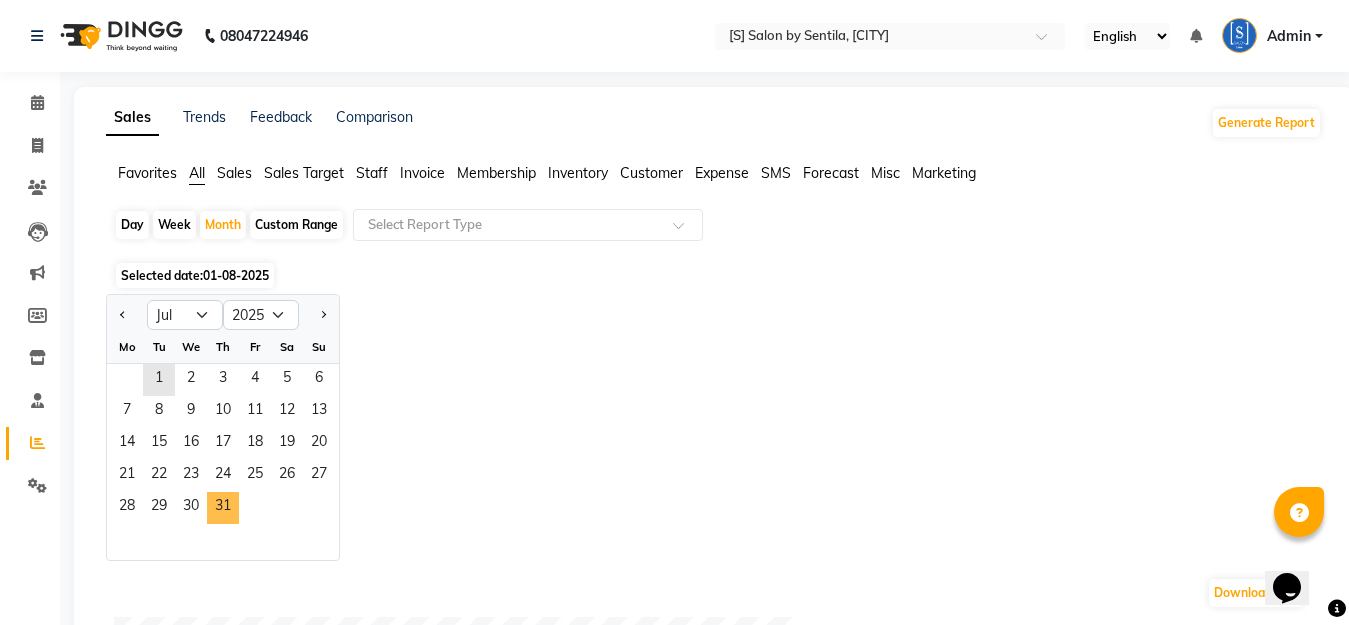 drag, startPoint x: 219, startPoint y: 509, endPoint x: 239, endPoint y: 492, distance: 26.24881 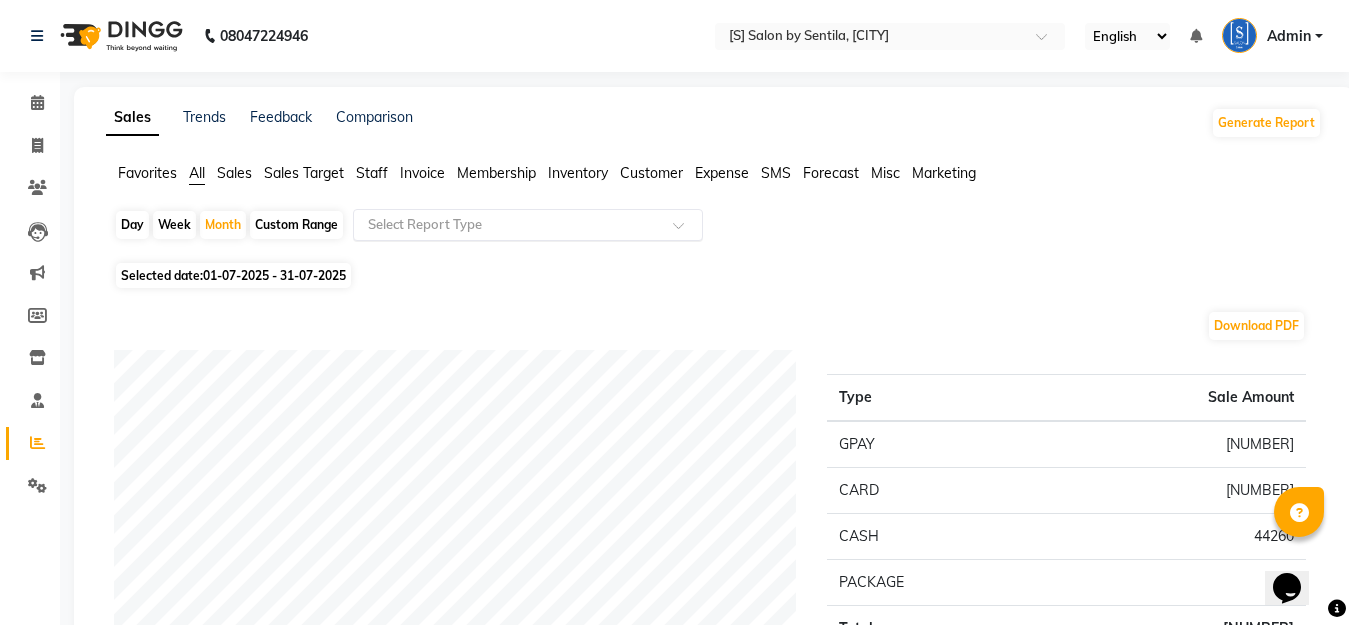 click 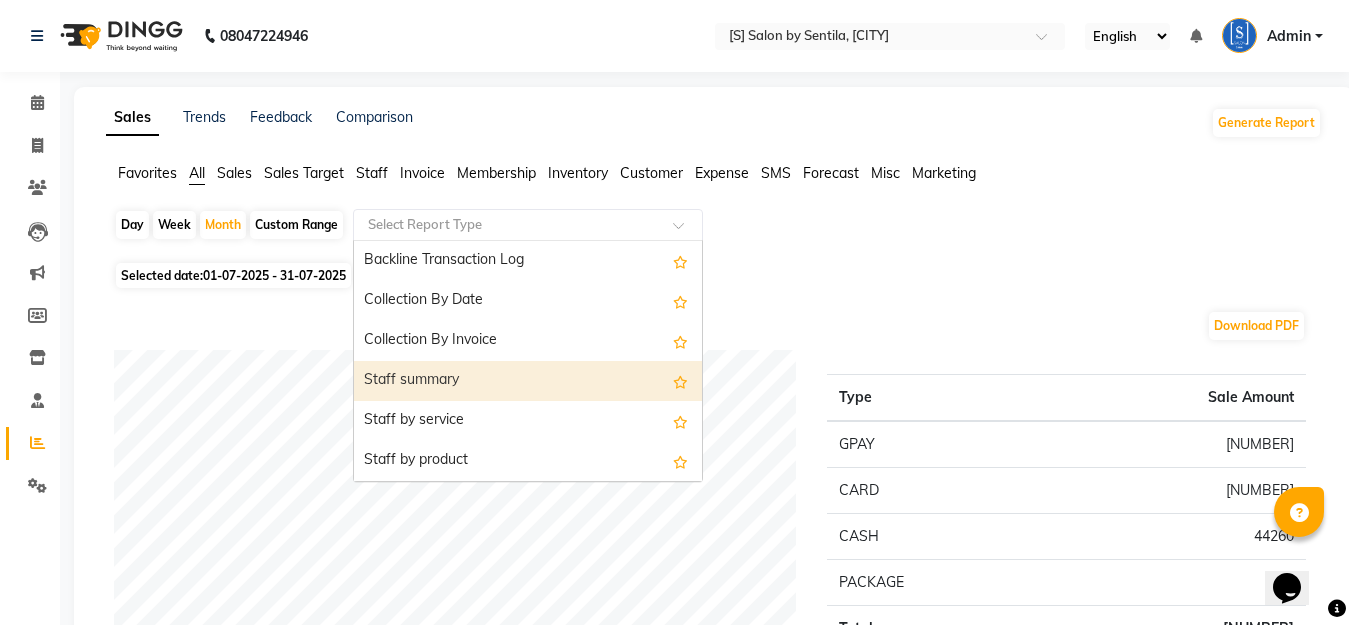 scroll, scrollTop: 700, scrollLeft: 0, axis: vertical 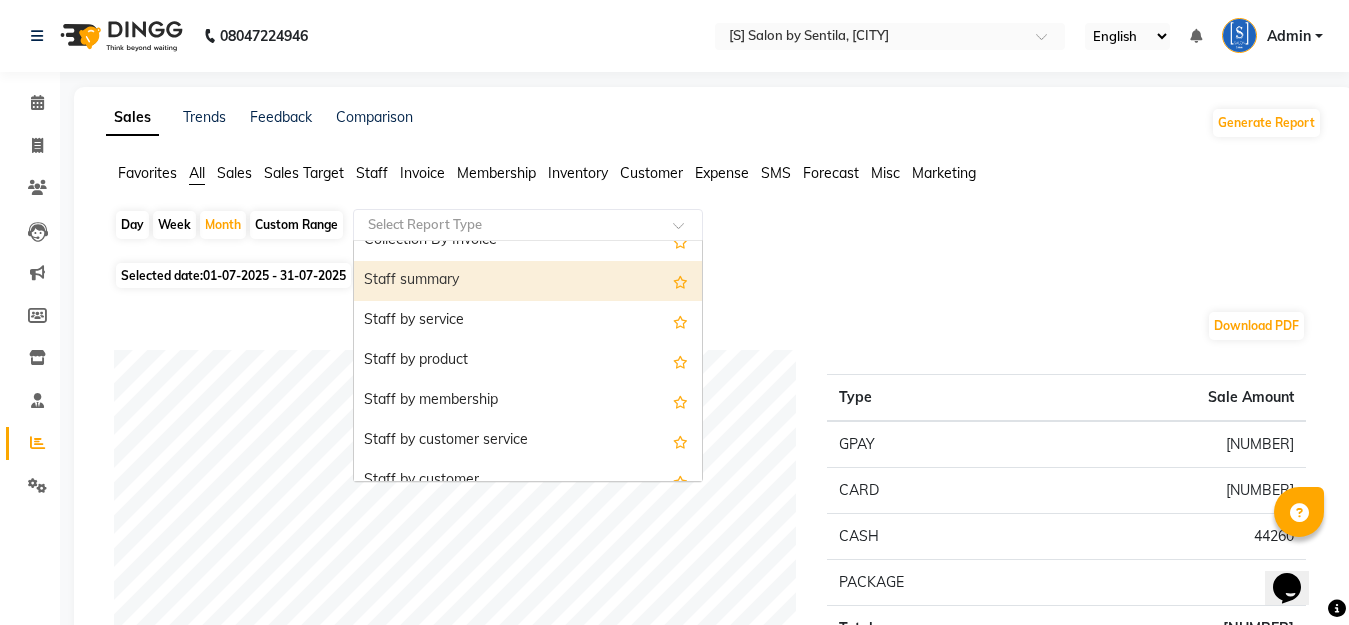 click on "Staff summary" at bounding box center [528, 281] 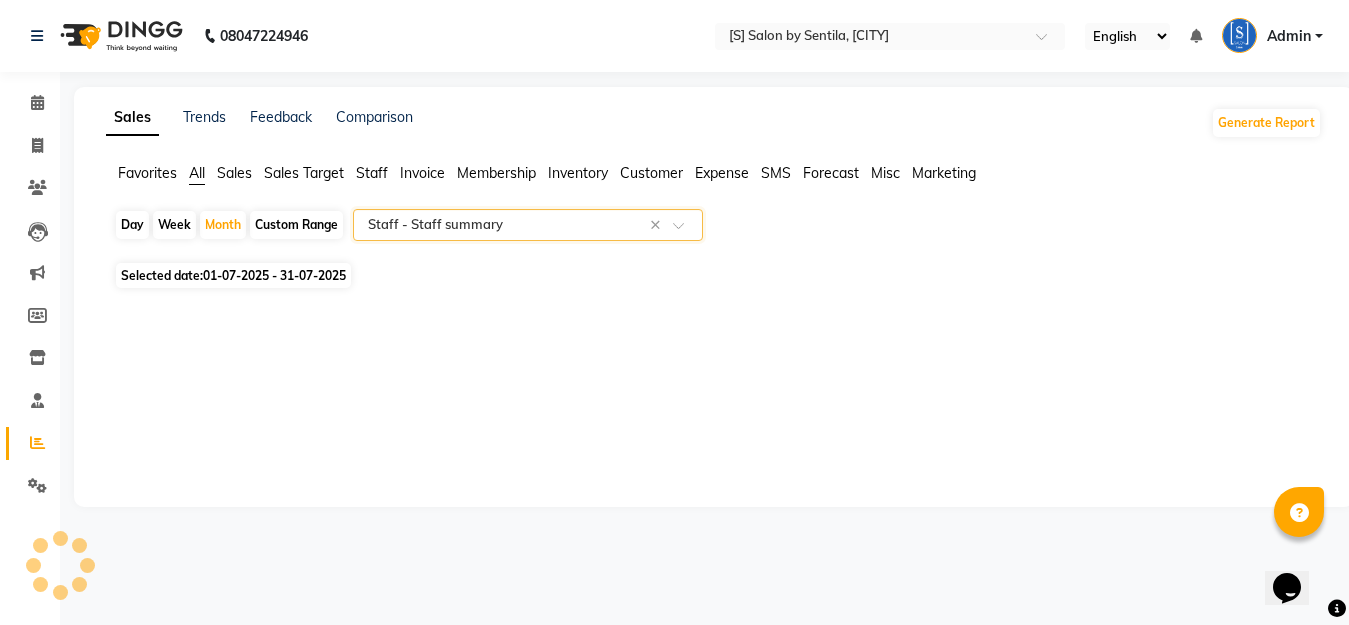 select on "full_report" 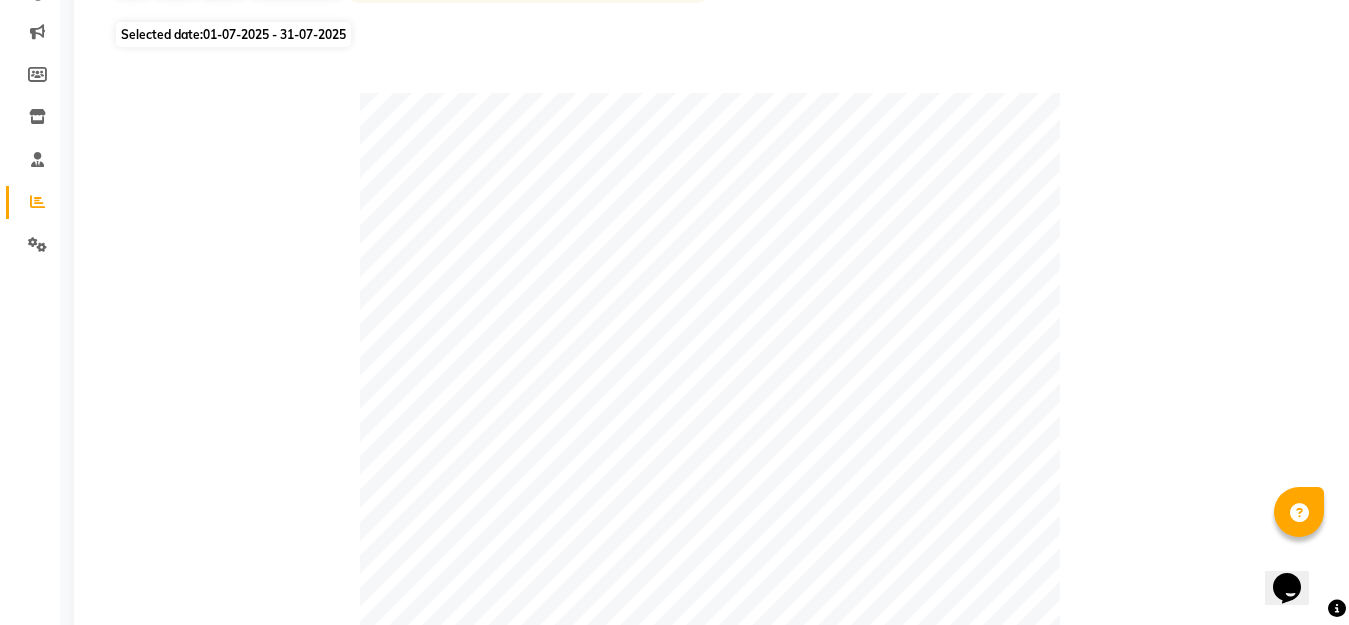 scroll, scrollTop: 0, scrollLeft: 0, axis: both 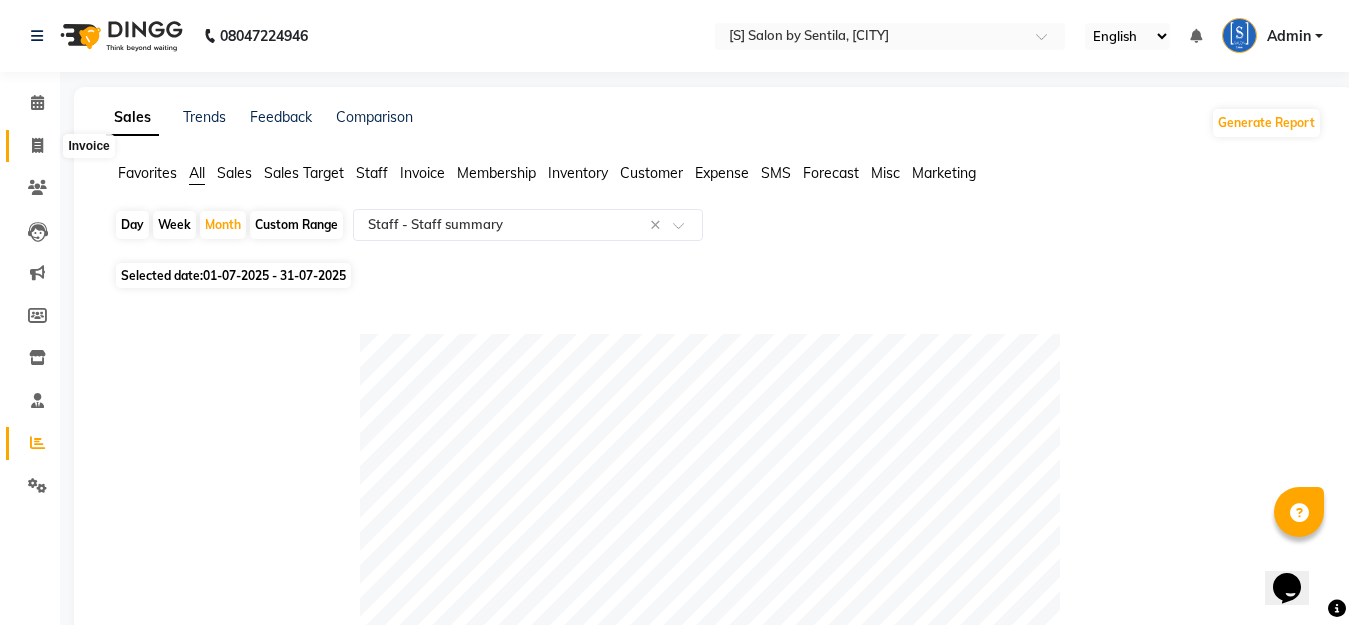 click 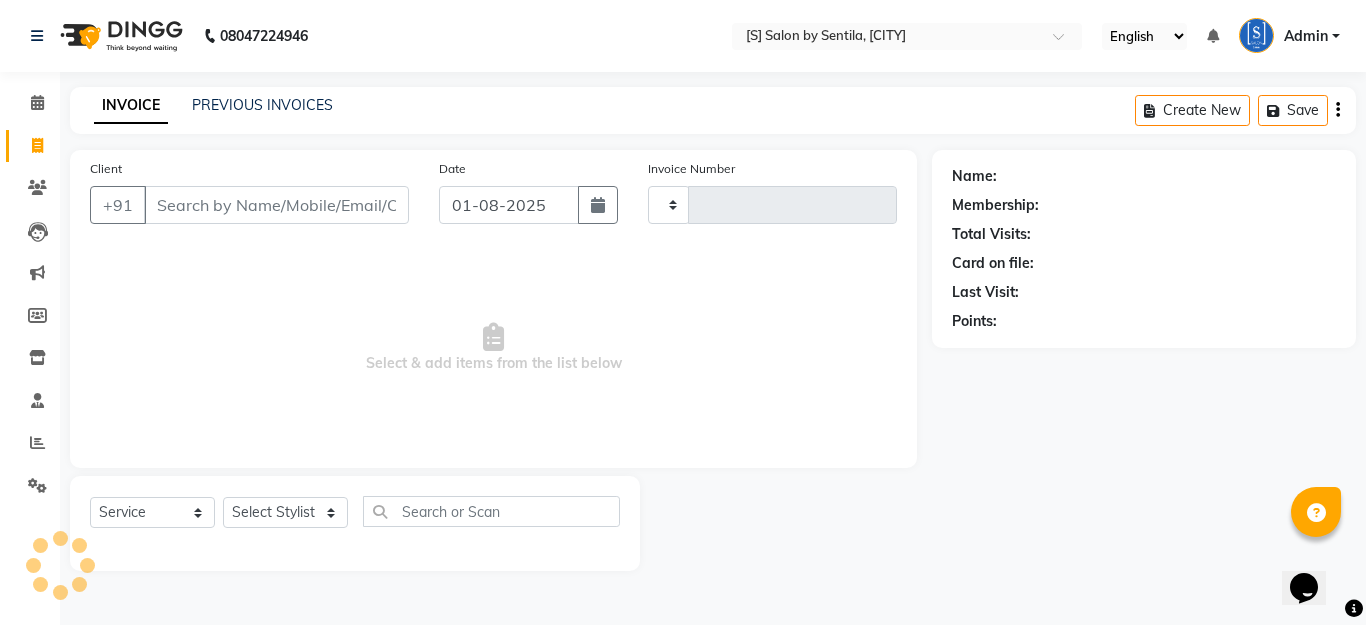 type on "0994" 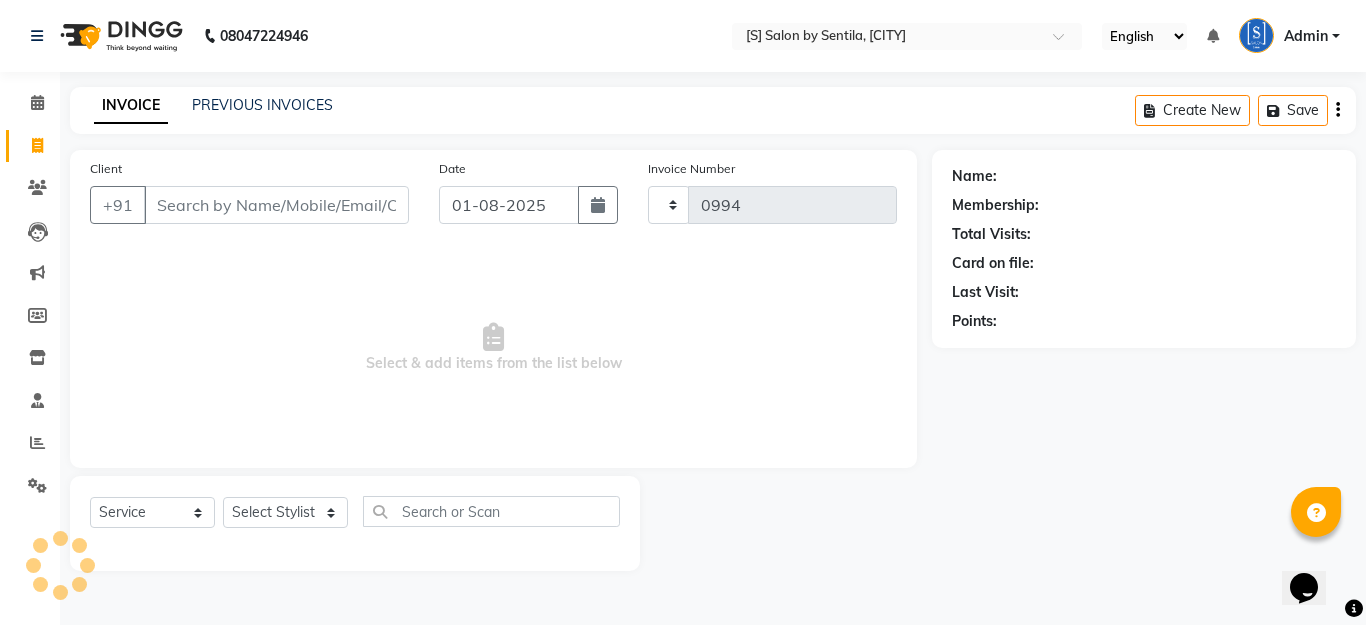 select on "45" 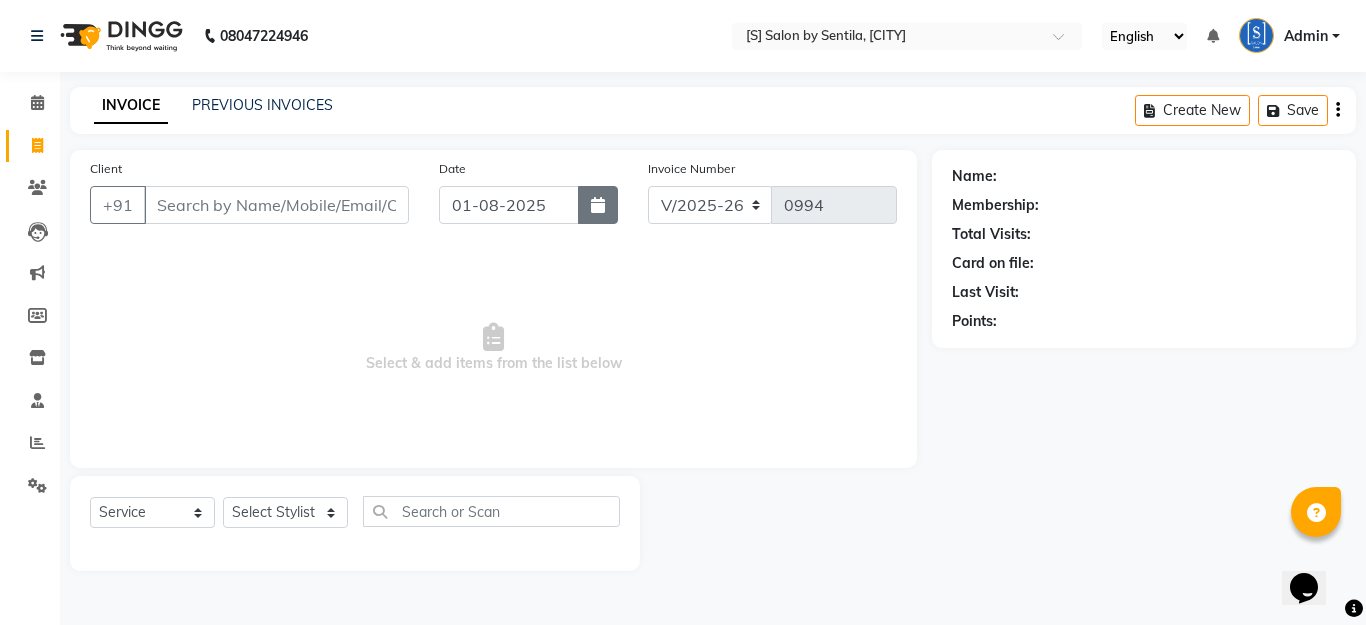 click 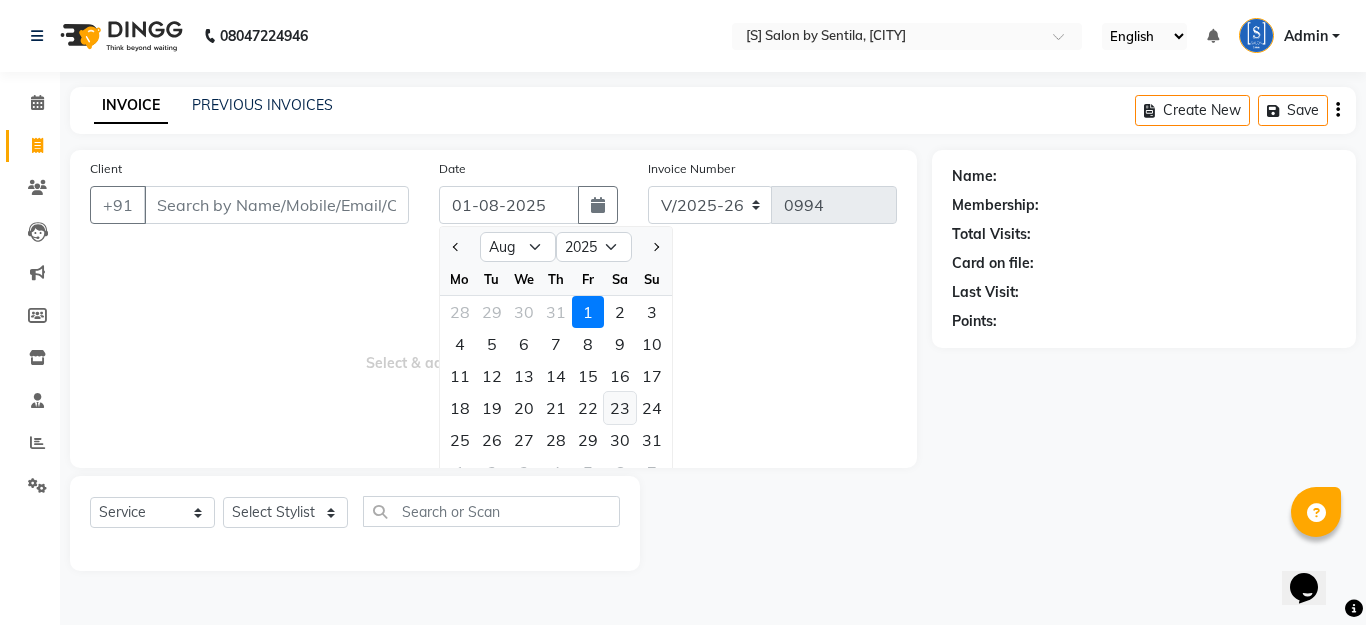 click on "23" 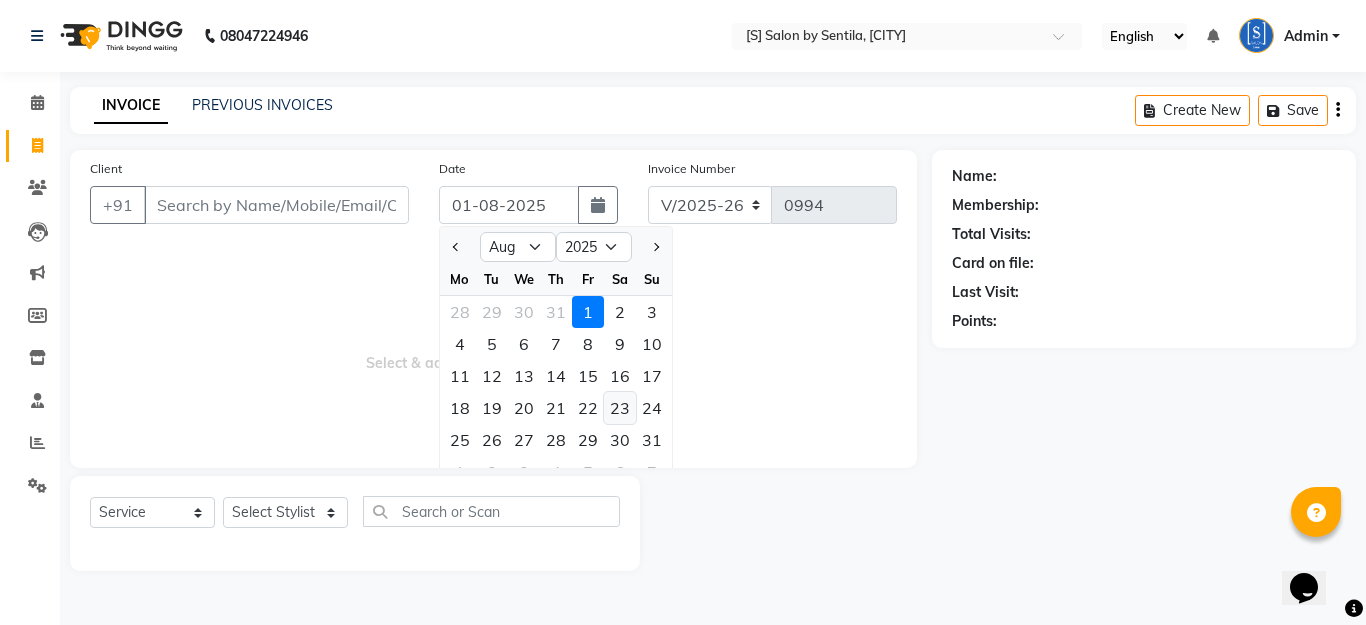 type on "[DATE]" 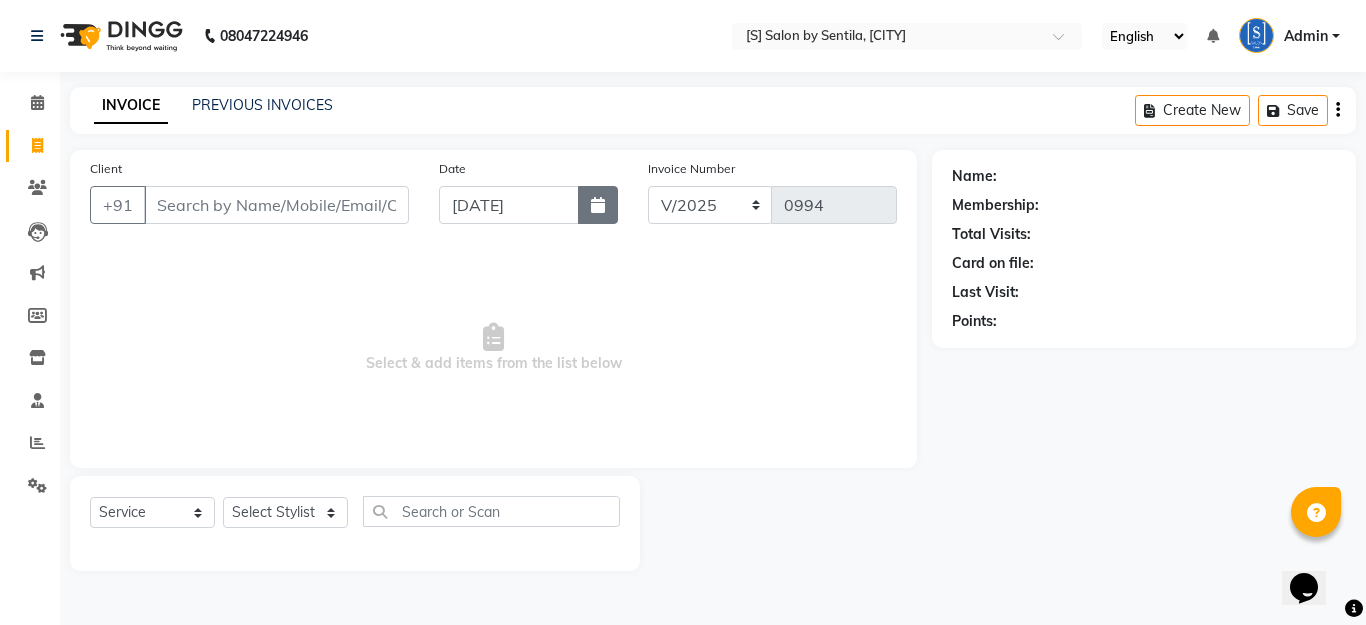 click 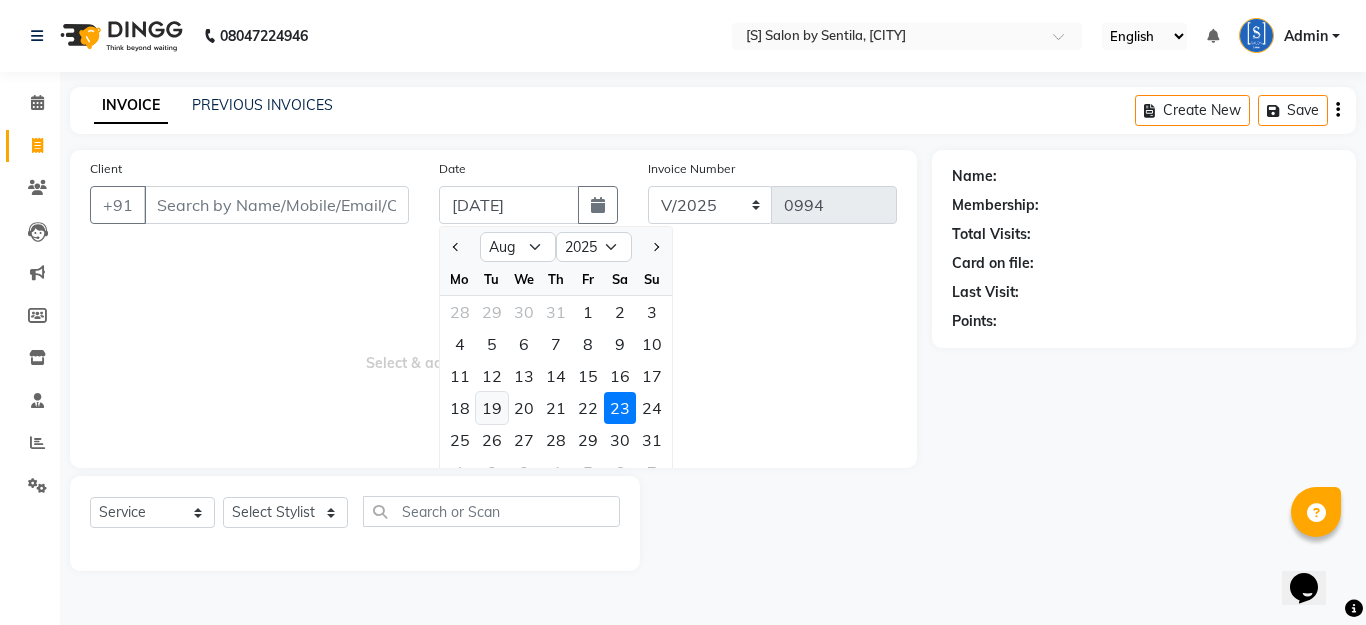 click on "19" 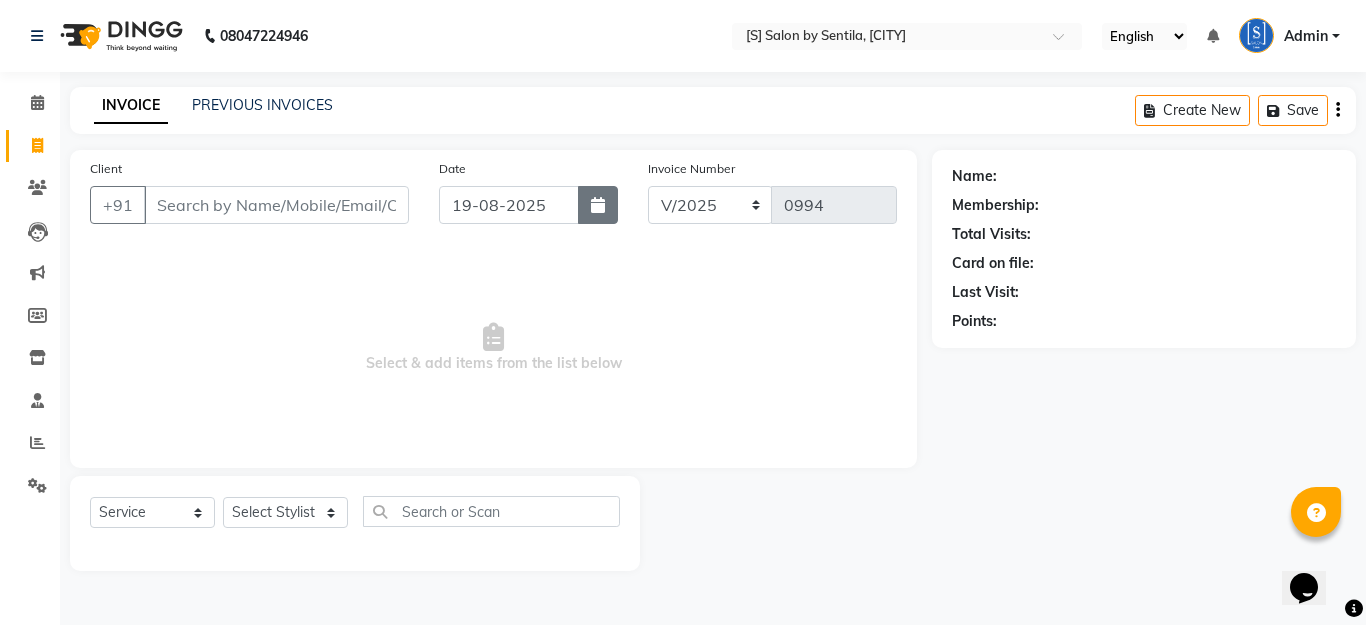 click 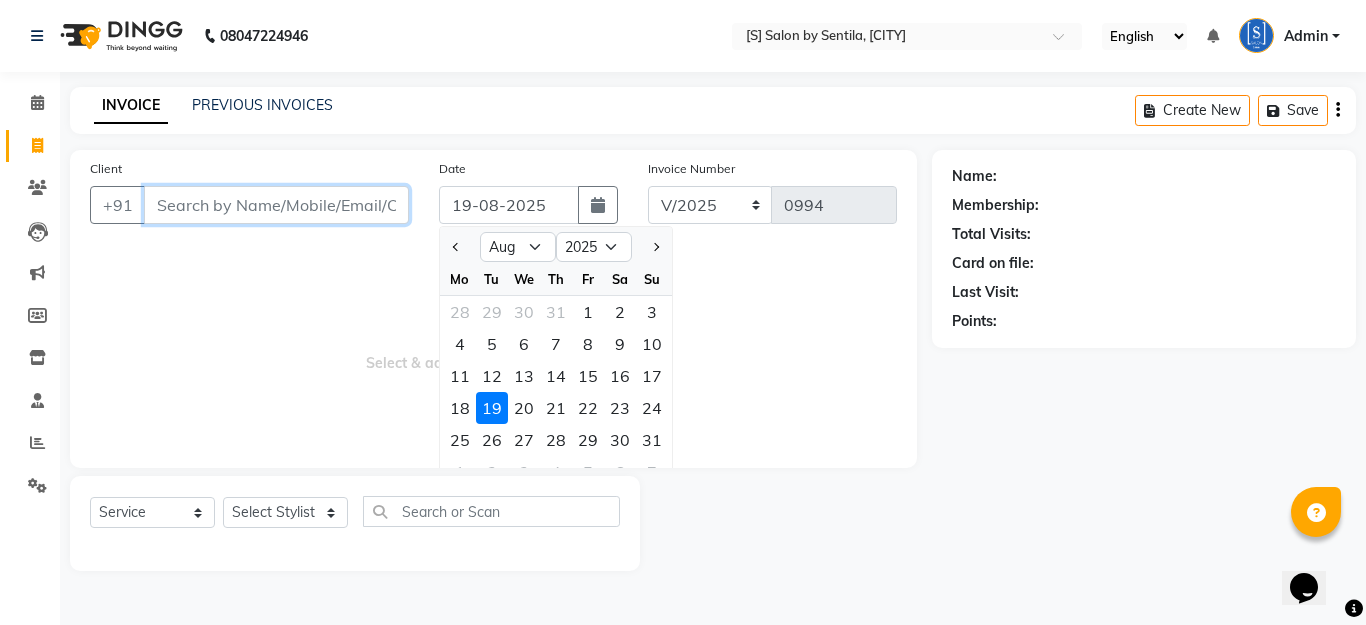 click on "Client" at bounding box center (276, 205) 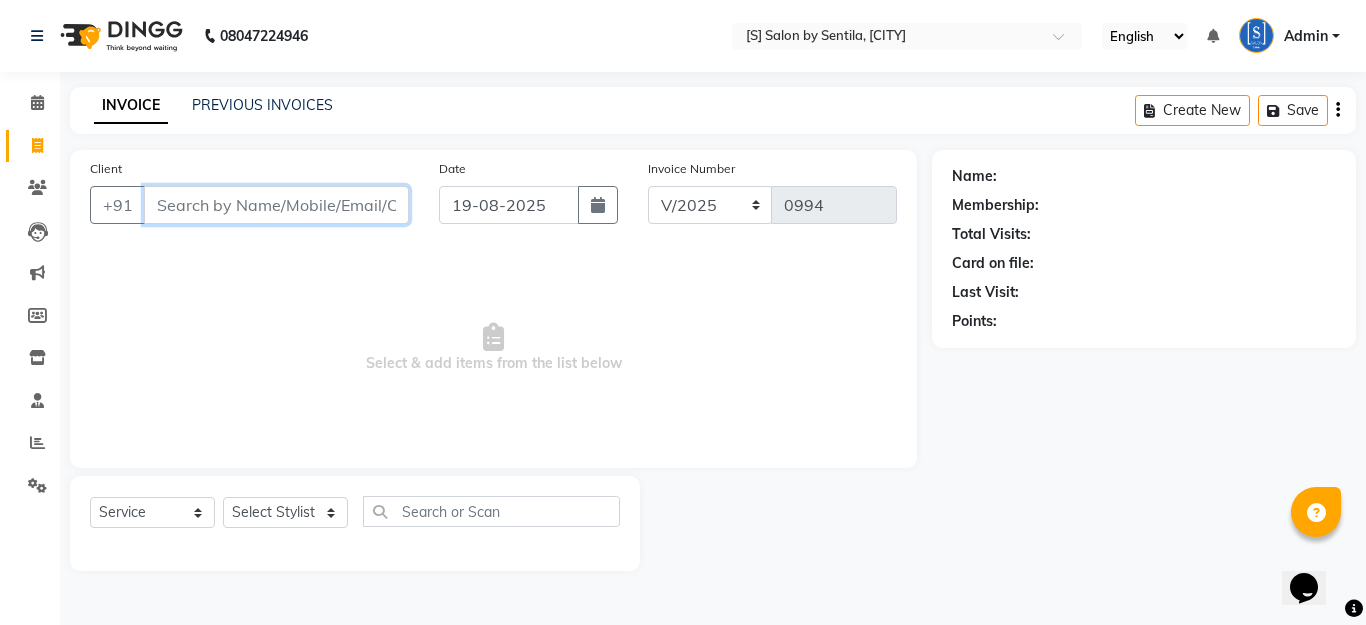 click on "Client" at bounding box center [276, 205] 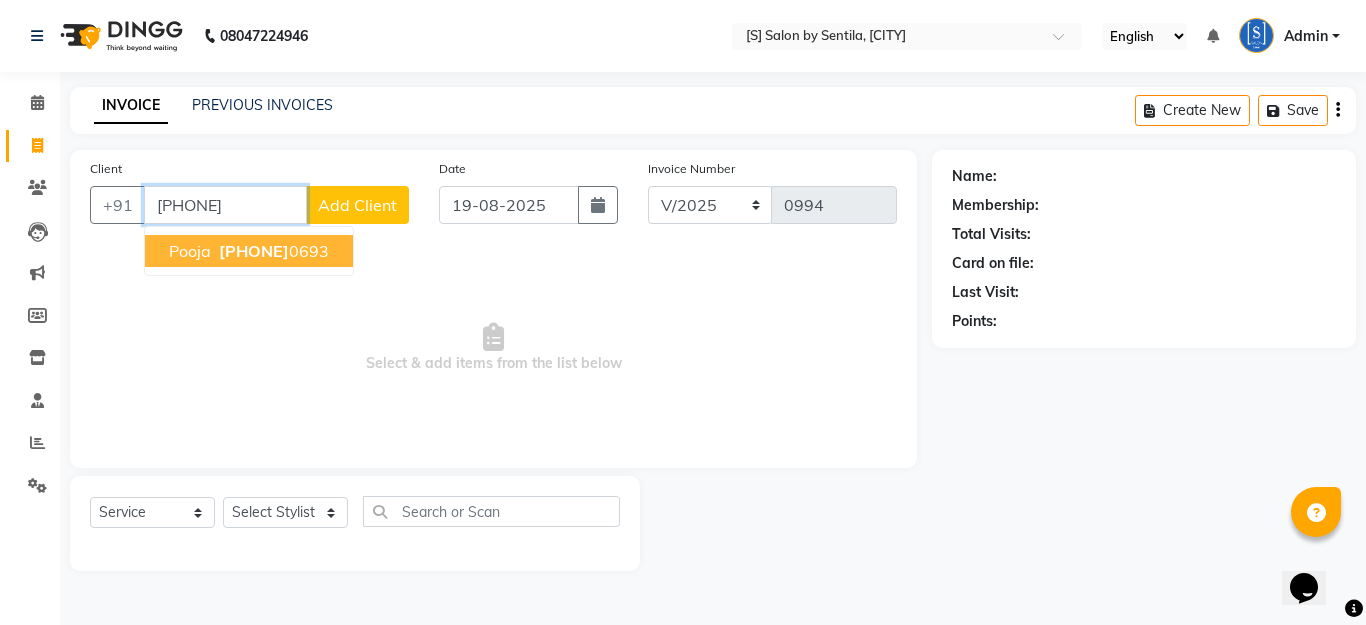 click on "[PHONE]" at bounding box center (254, 251) 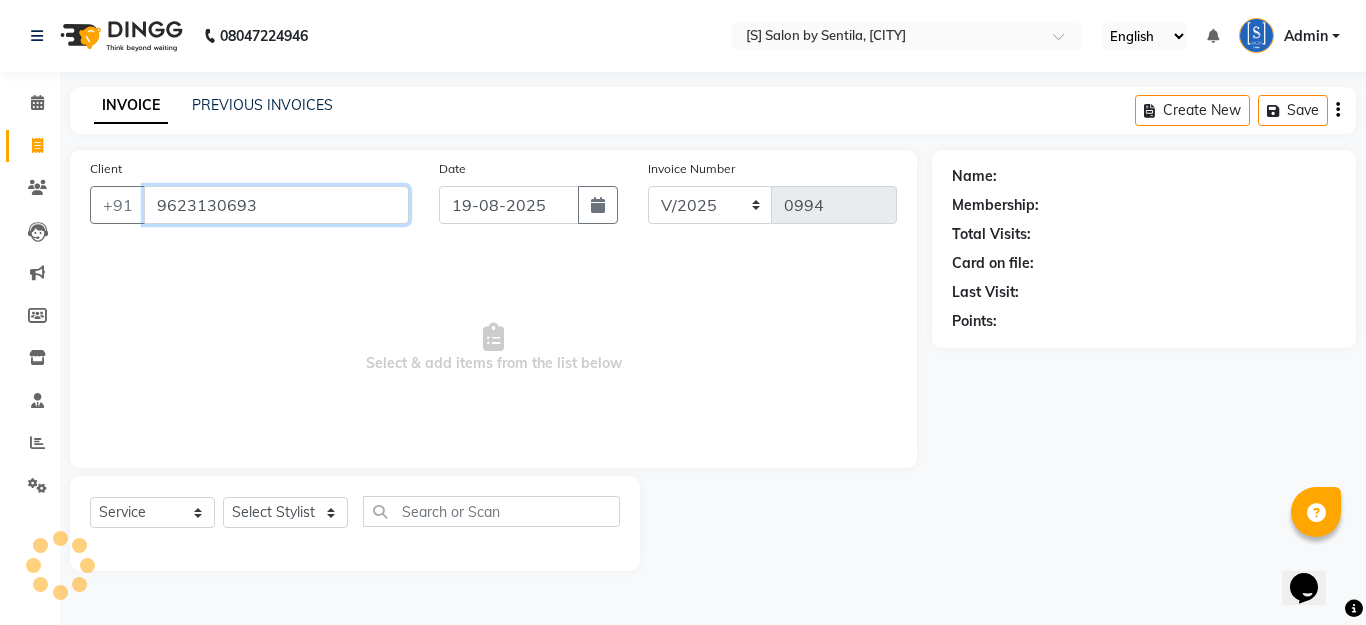 type on "9623130693" 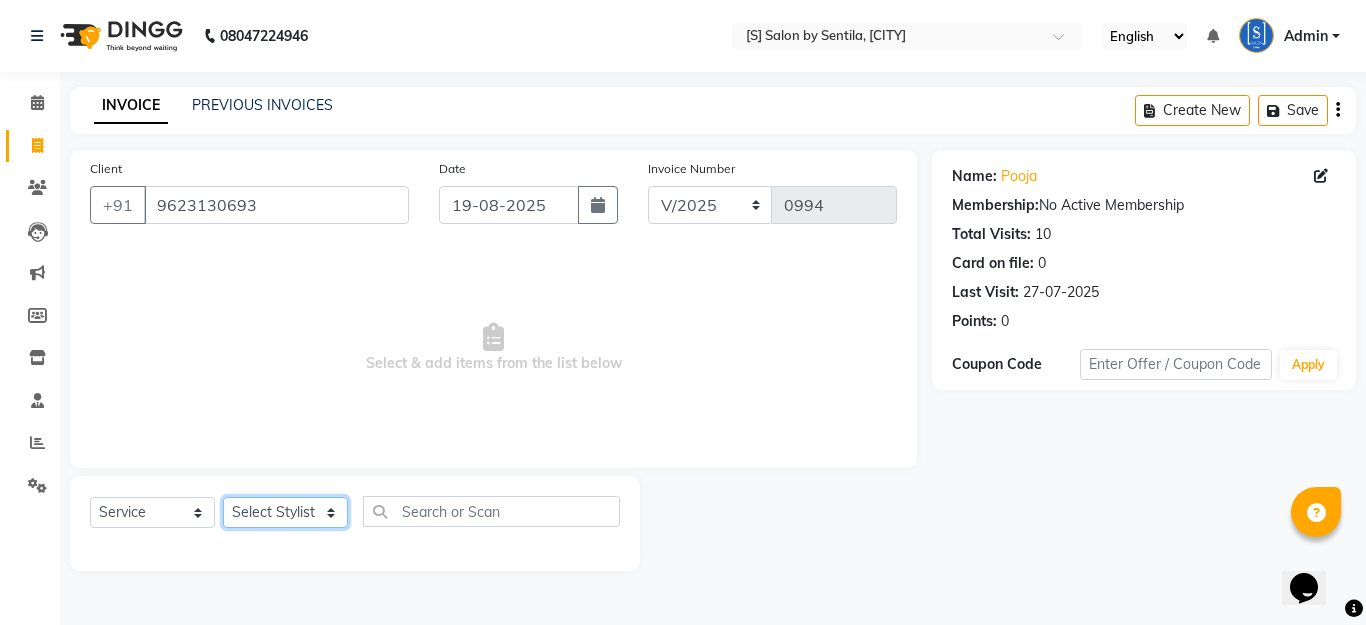 click on "Select Stylist [FIRST] [FIRST] [FIRST] [FIRST] [FIRST] [FIRST]" 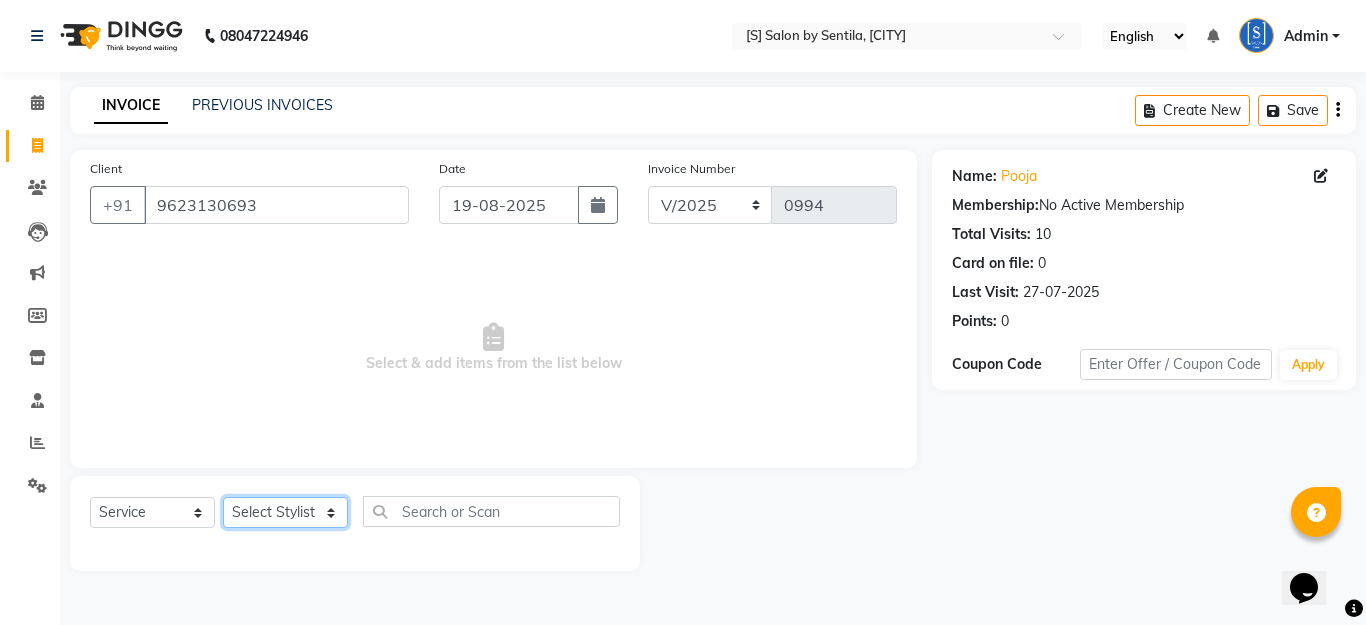 select on "20836" 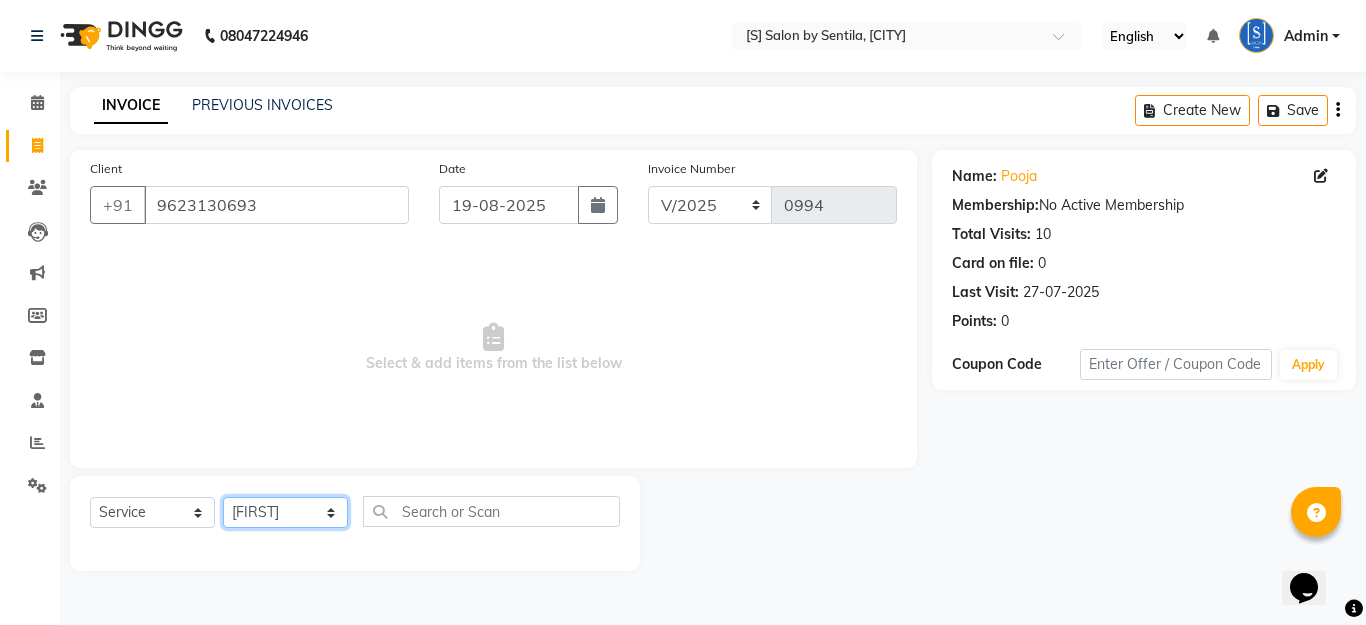 click on "Select Stylist [FIRST] [FIRST] [FIRST] [FIRST] [FIRST] [FIRST]" 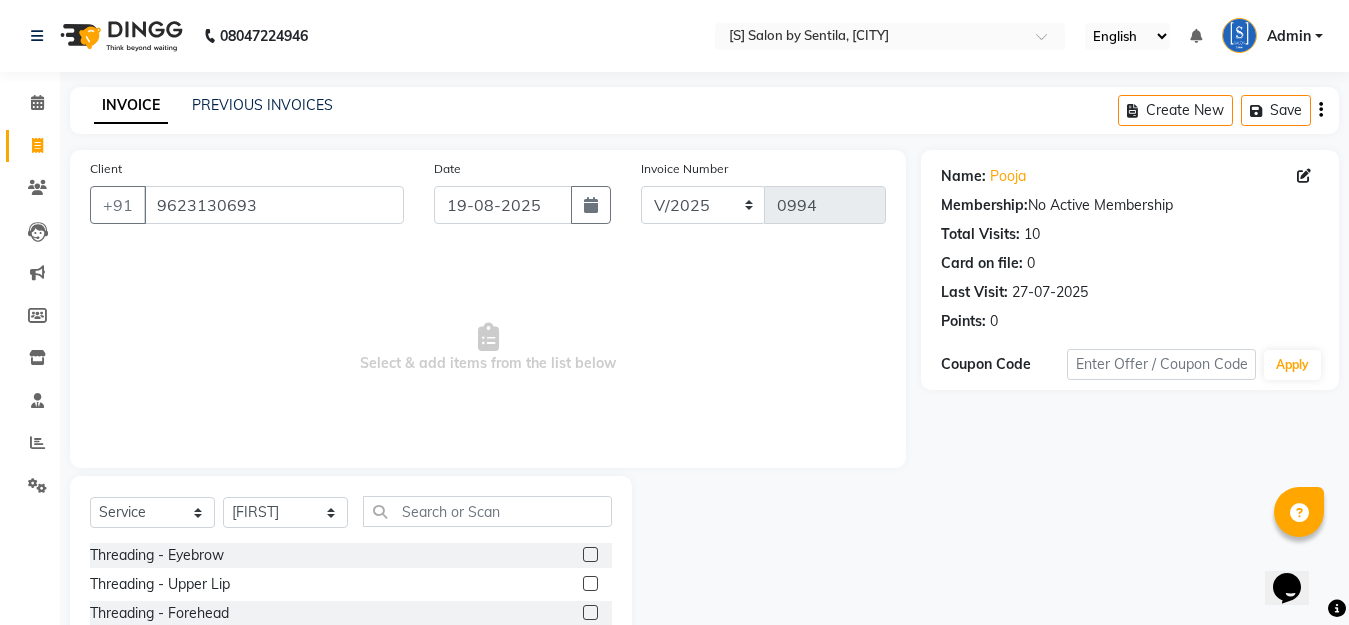 click 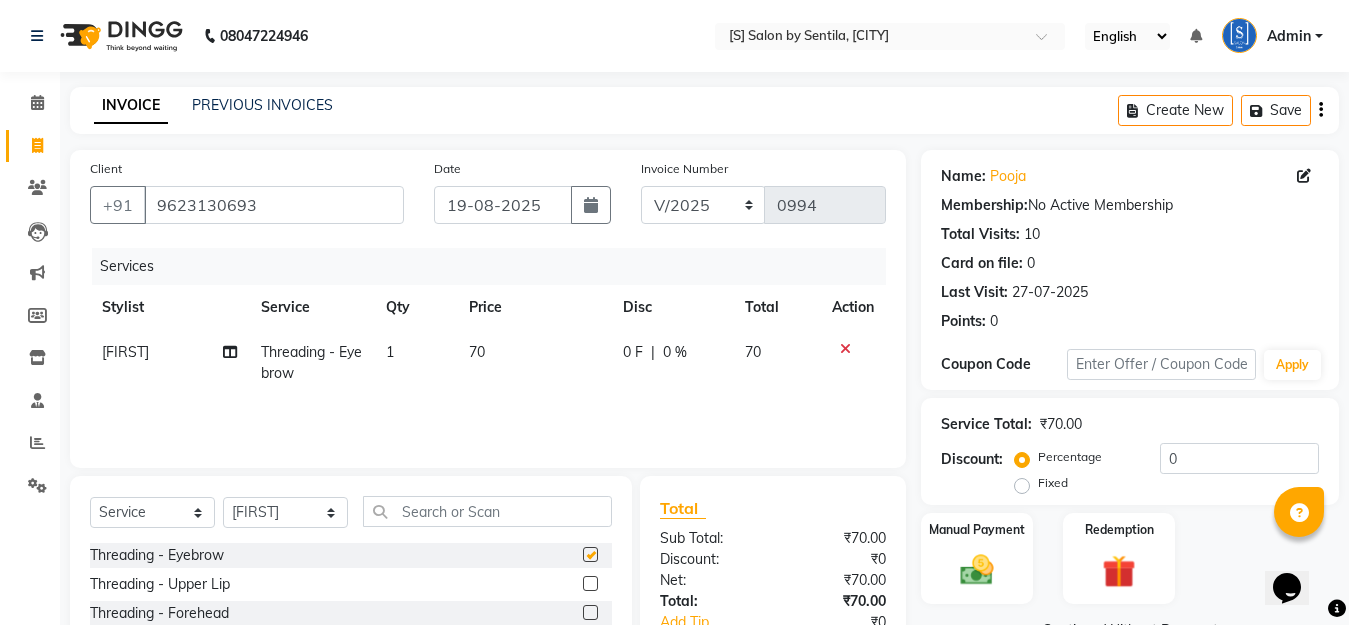 checkbox on "false" 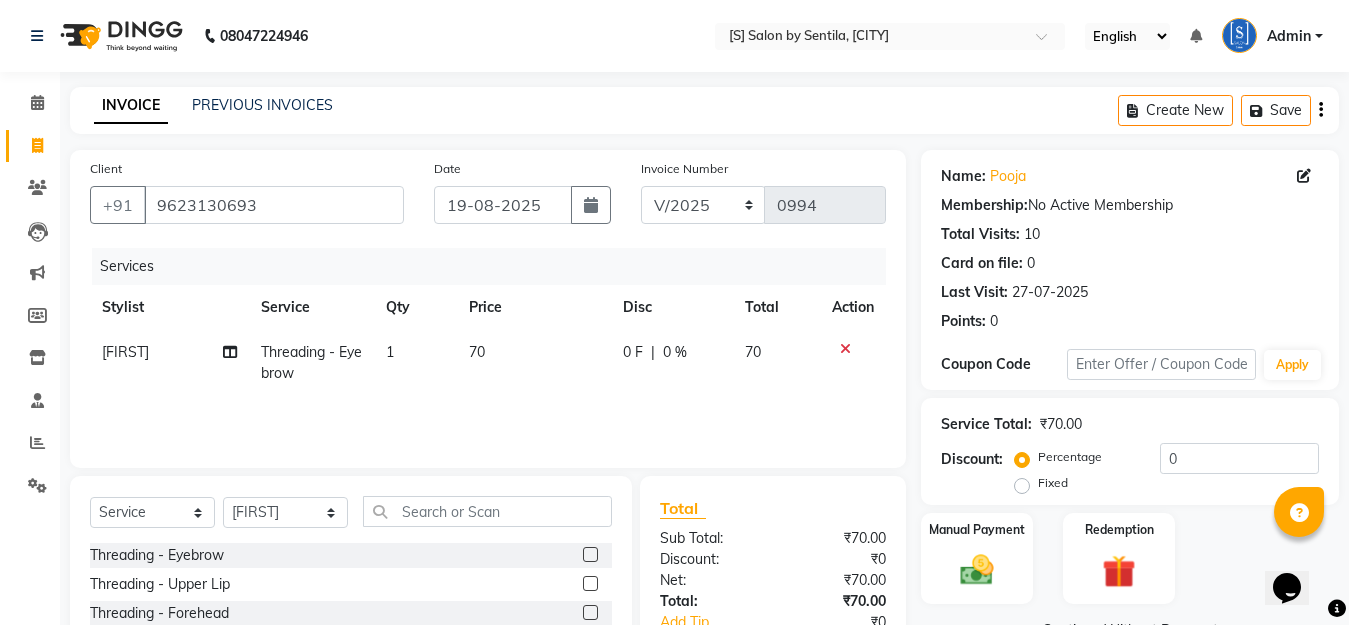 click 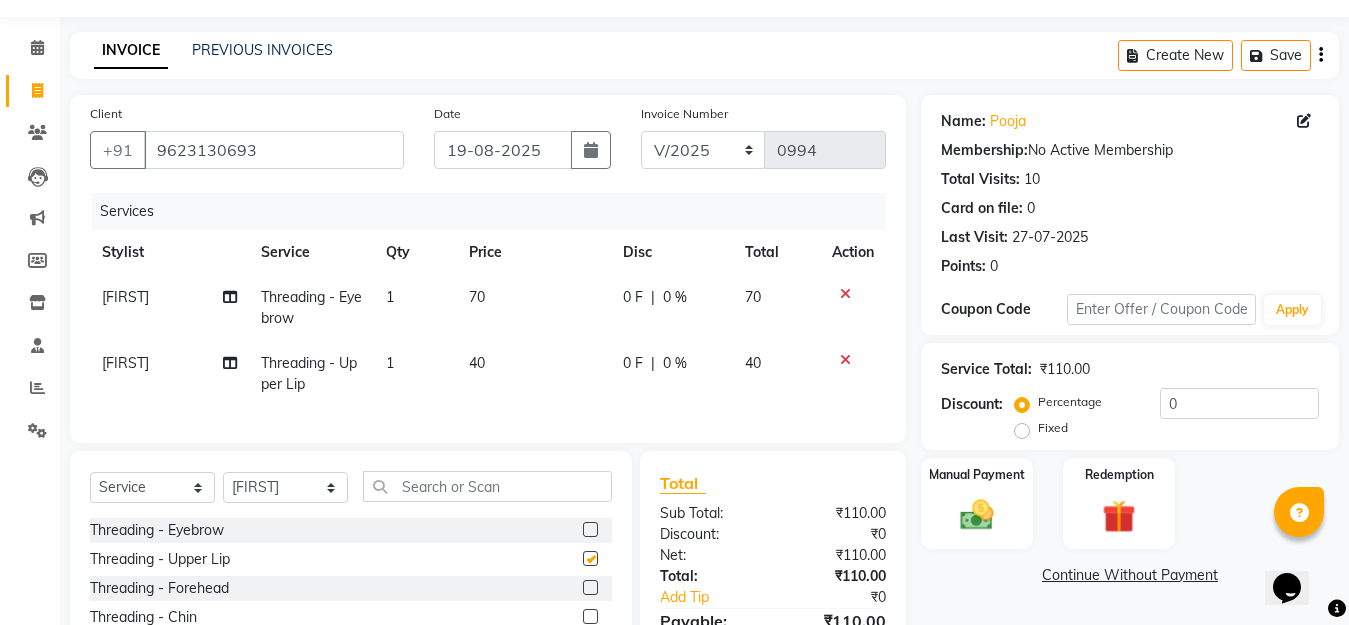 checkbox on "false" 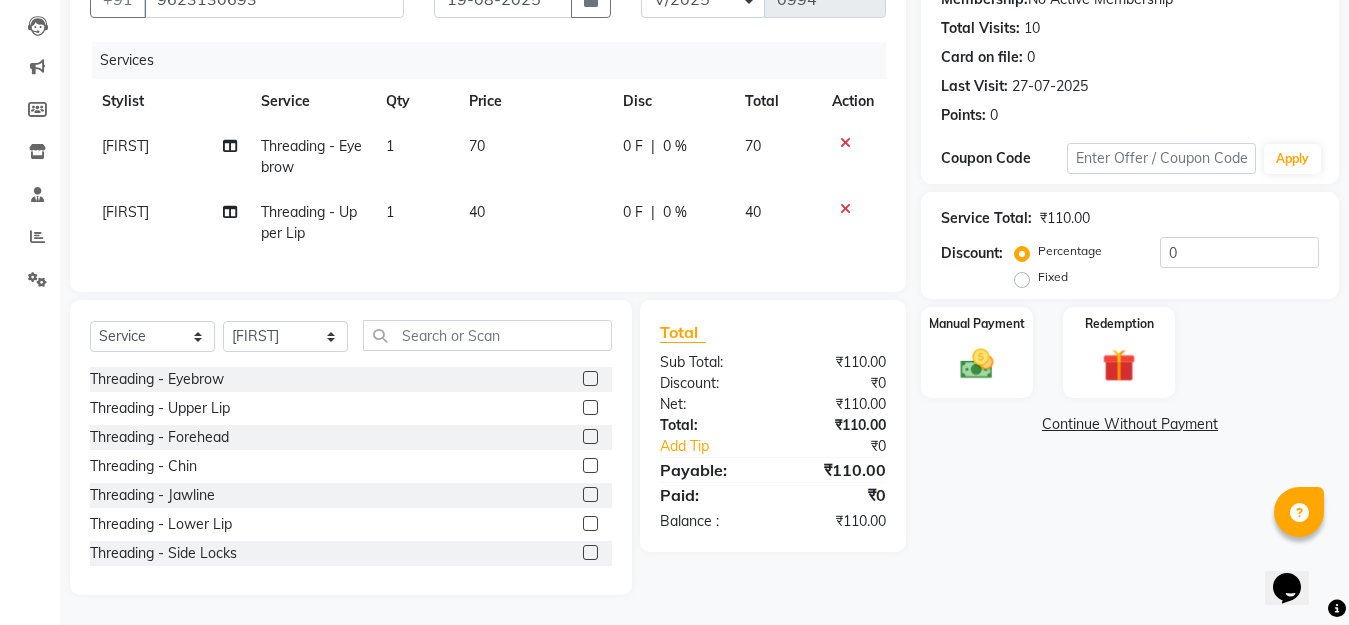scroll, scrollTop: 223, scrollLeft: 0, axis: vertical 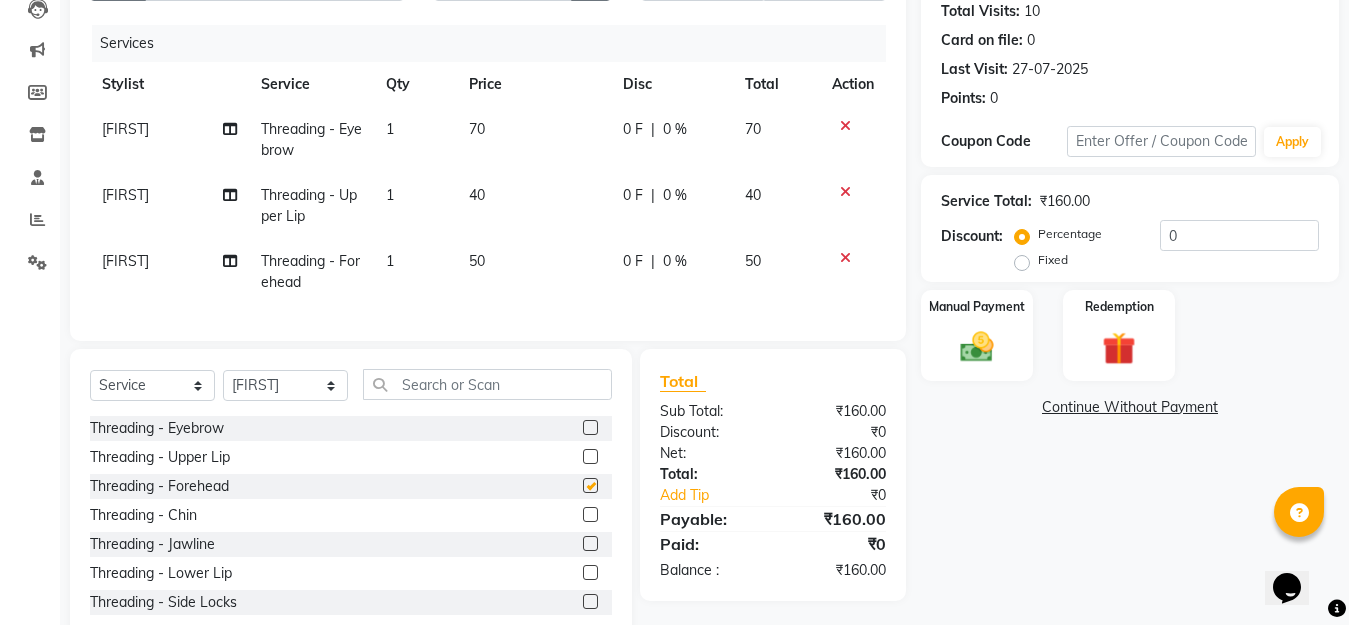 checkbox on "false" 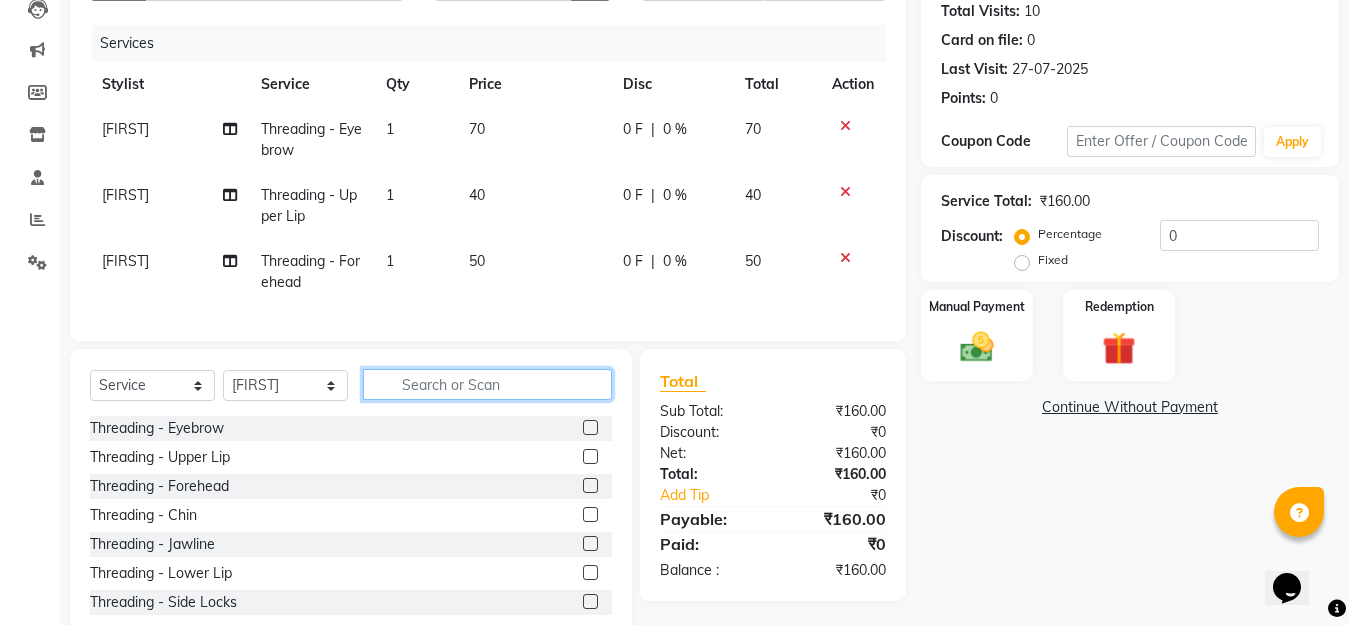 drag, startPoint x: 435, startPoint y: 401, endPoint x: 570, endPoint y: 411, distance: 135.36986 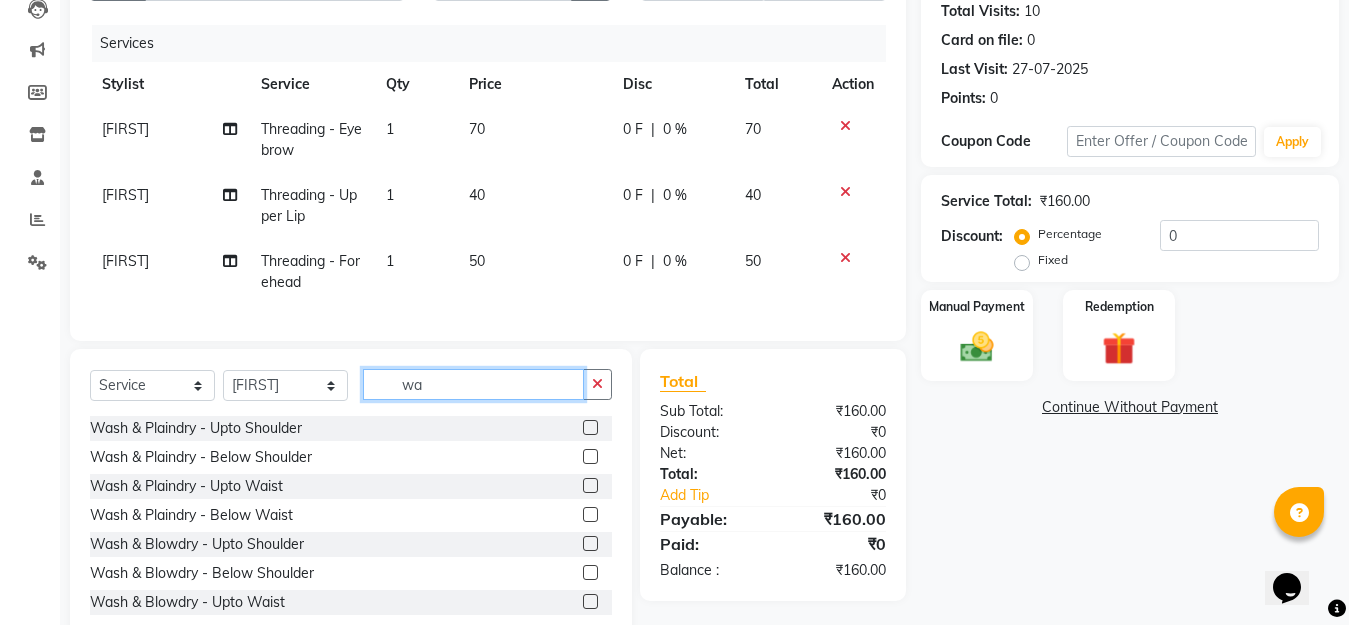 type on "w" 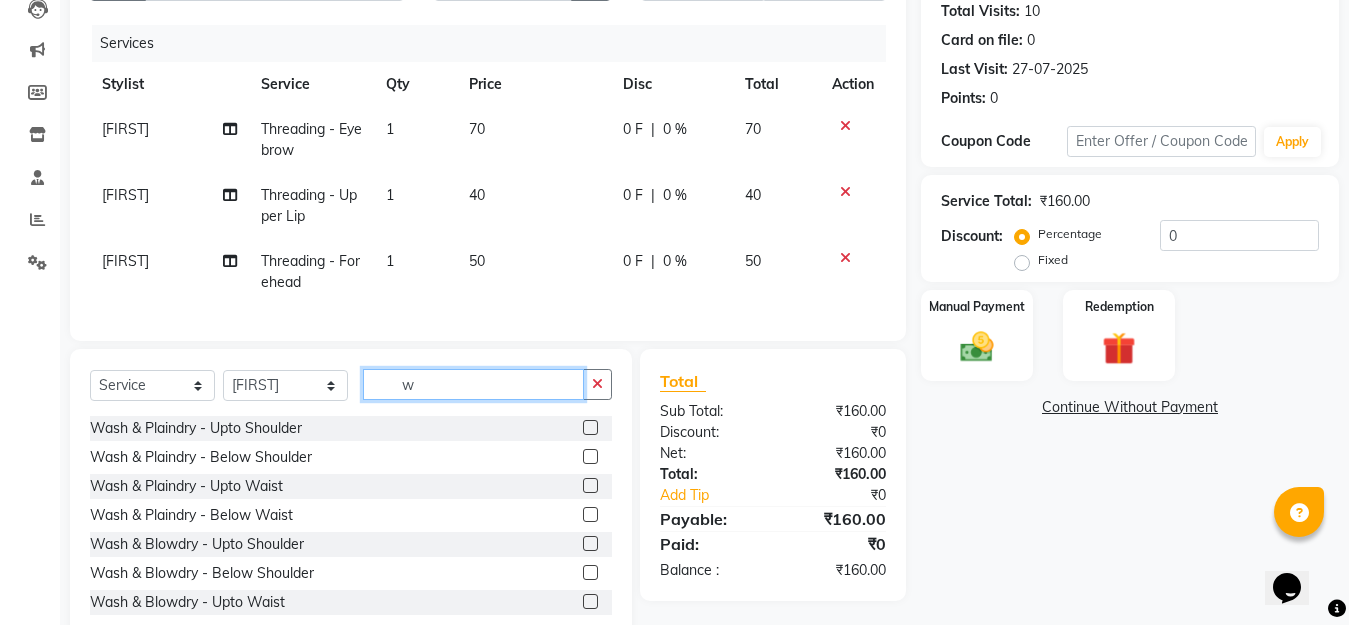 type 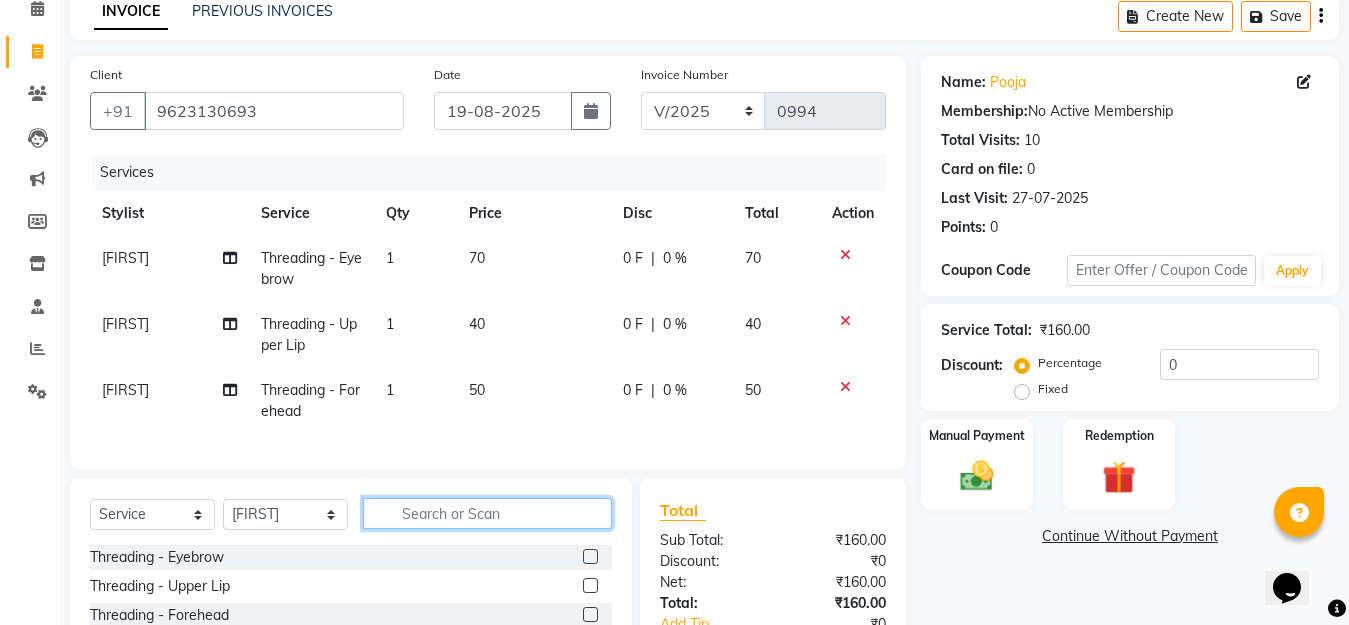 scroll, scrollTop: 0, scrollLeft: 0, axis: both 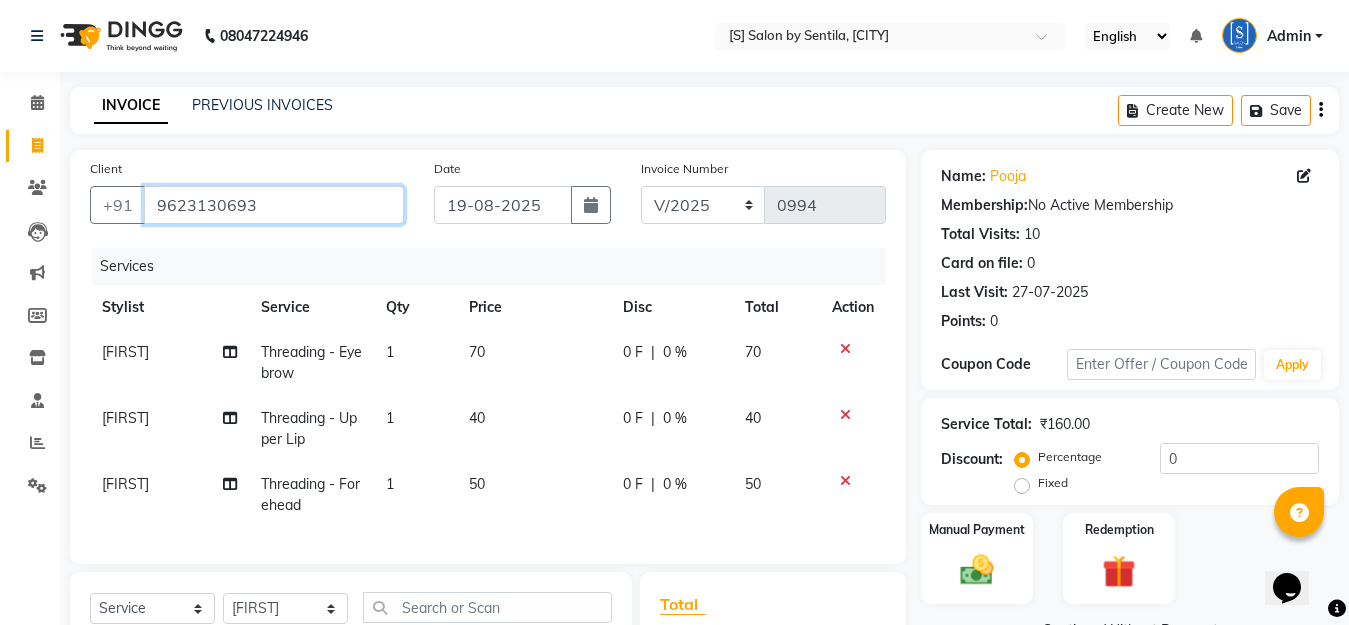 click on "9623130693" at bounding box center [274, 205] 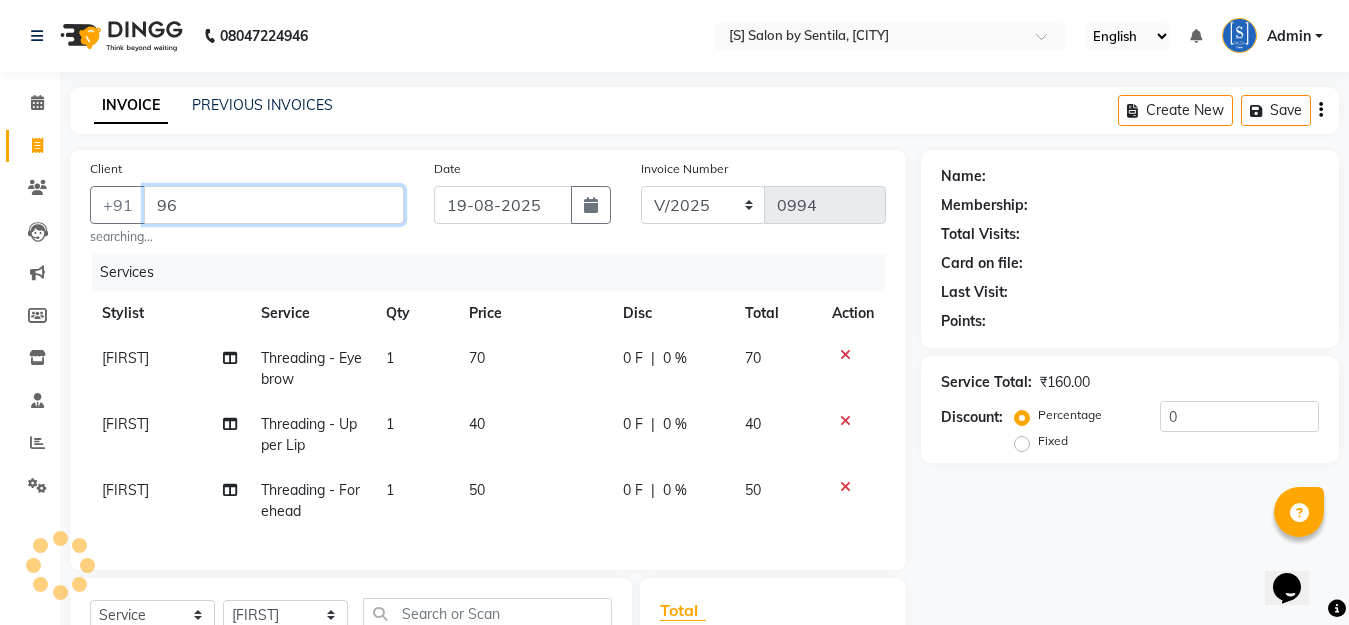 type on "9" 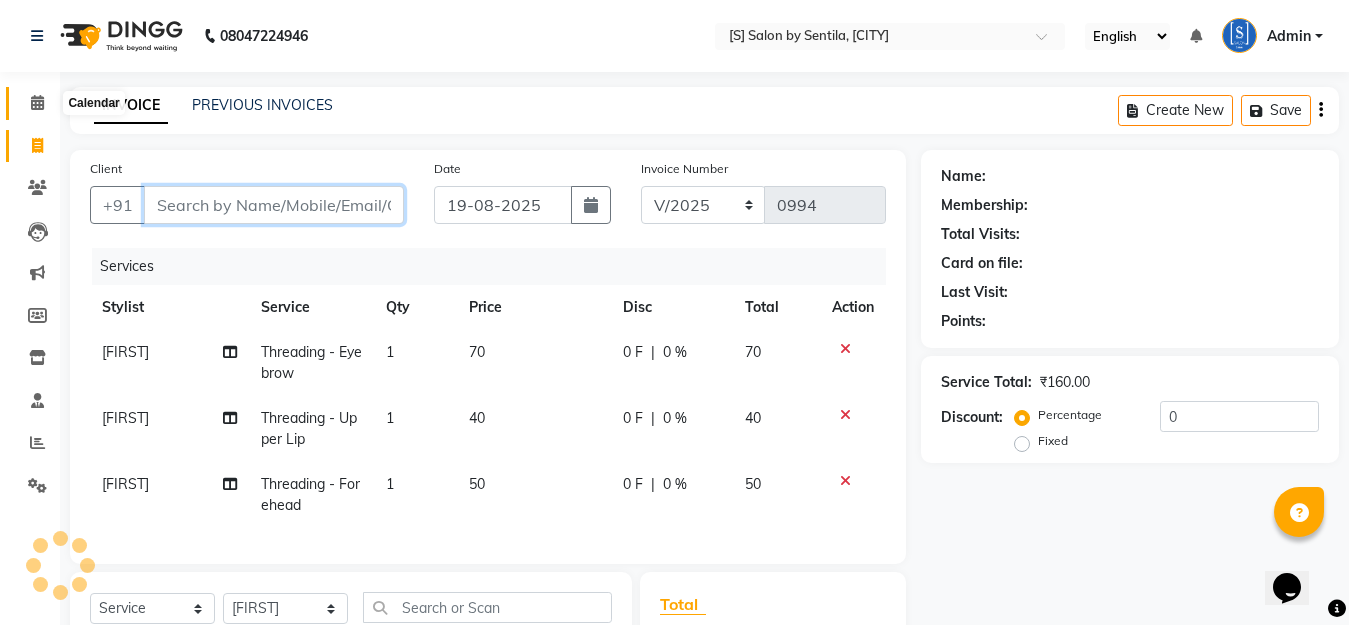 type 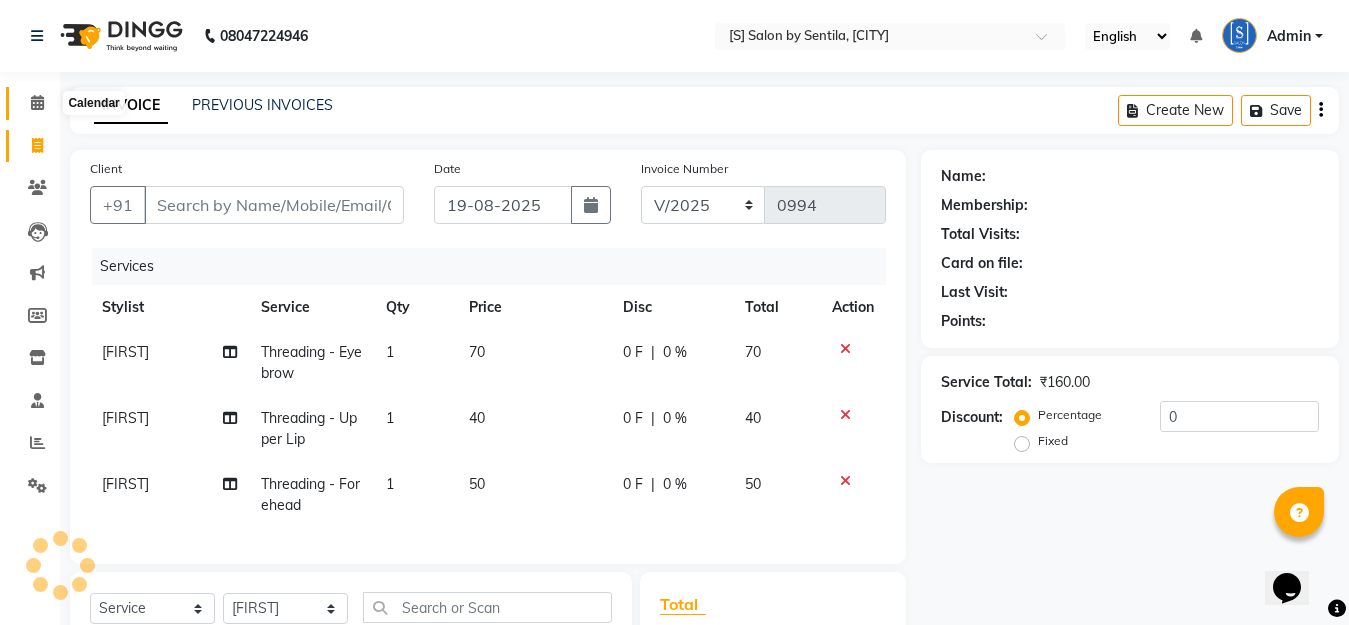 click 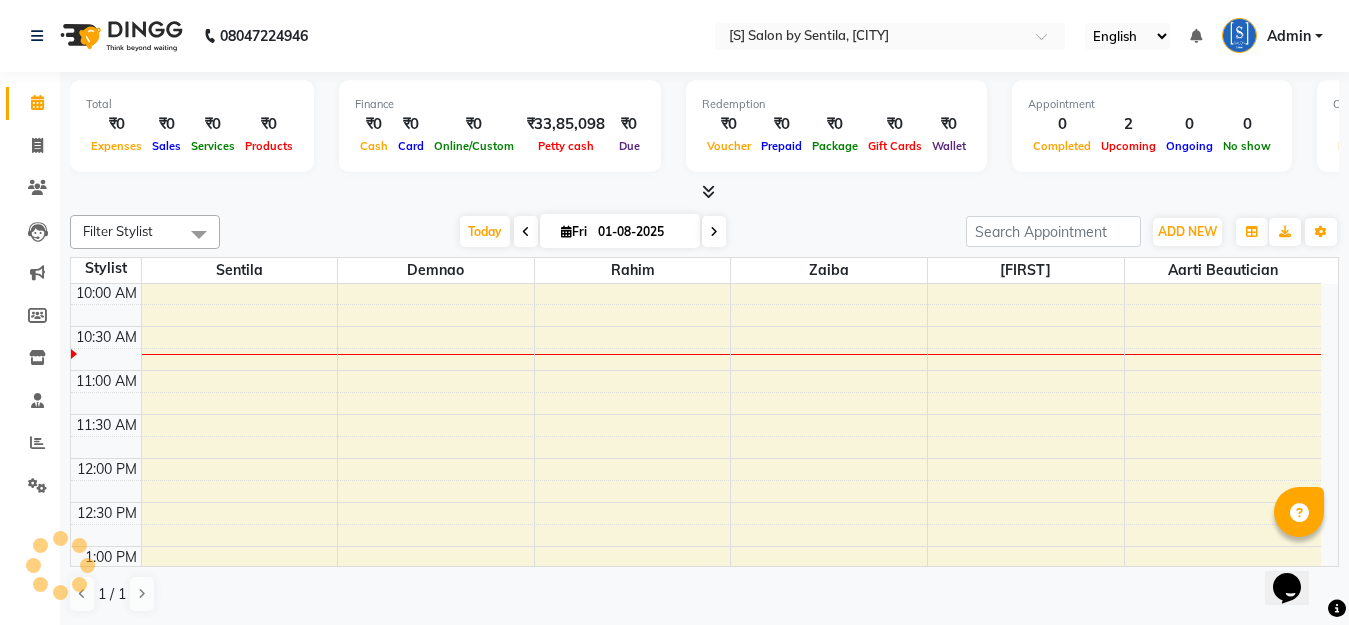 scroll, scrollTop: 0, scrollLeft: 0, axis: both 